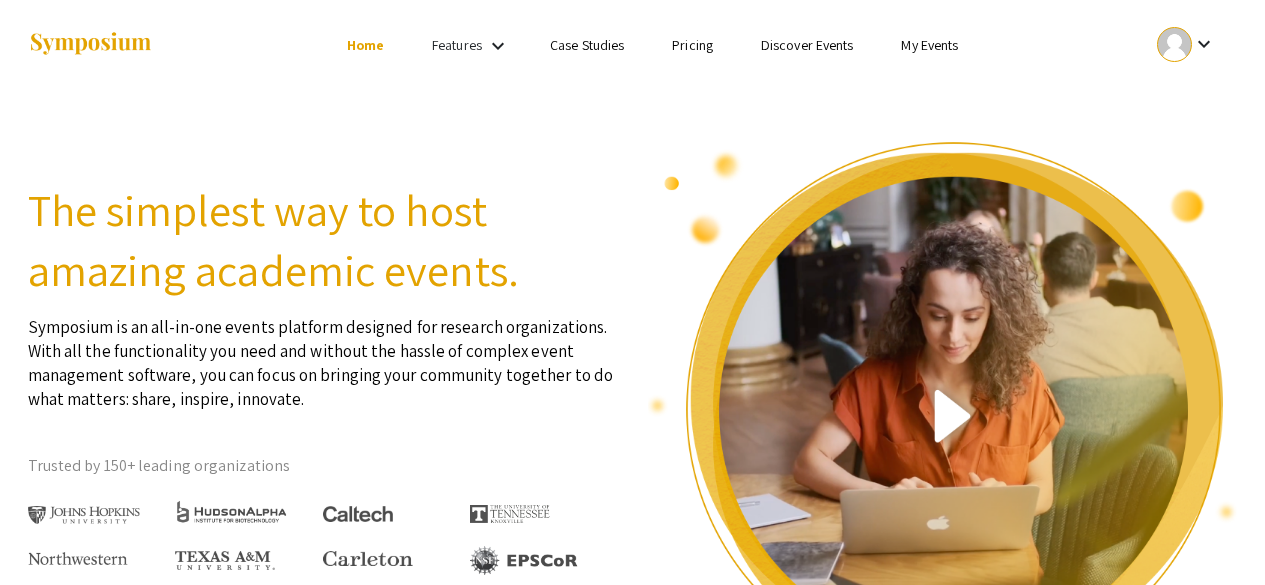 scroll, scrollTop: 0, scrollLeft: 0, axis: both 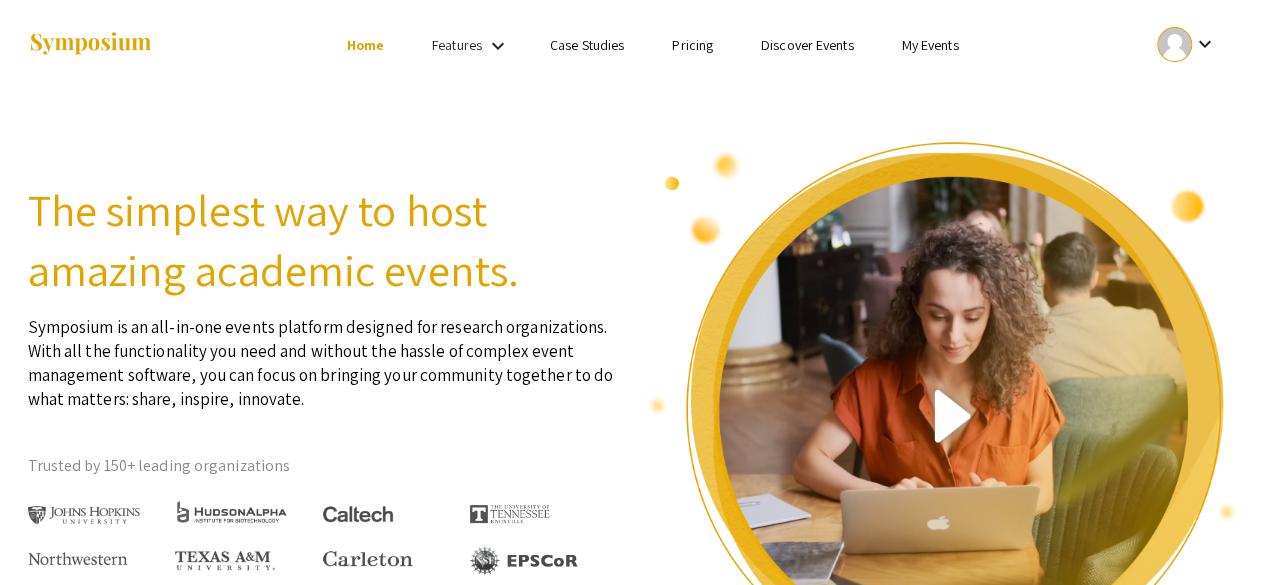 click at bounding box center [1174, 44] 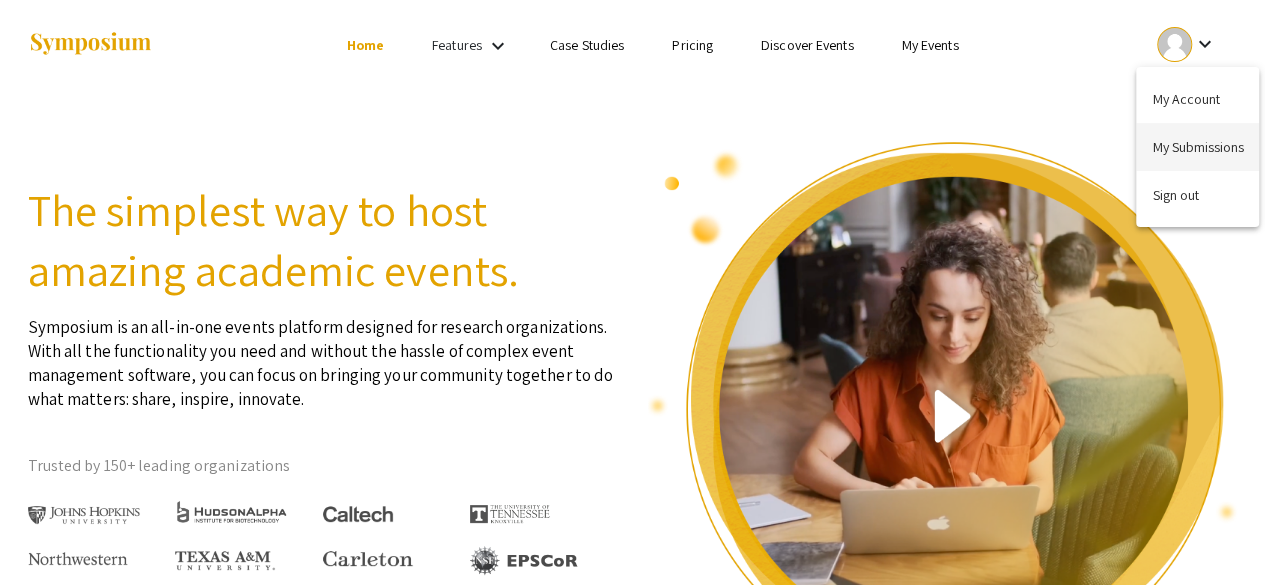 click on "My Submissions" at bounding box center [1197, 147] 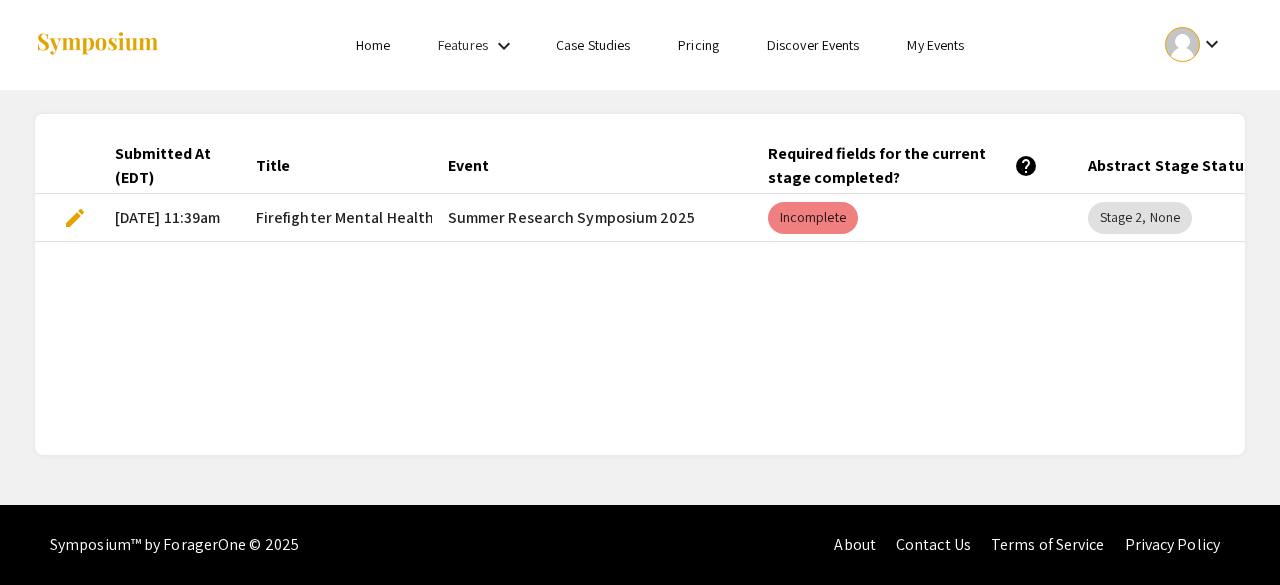 click on "Summer Research Symposium 2025" at bounding box center [592, 218] 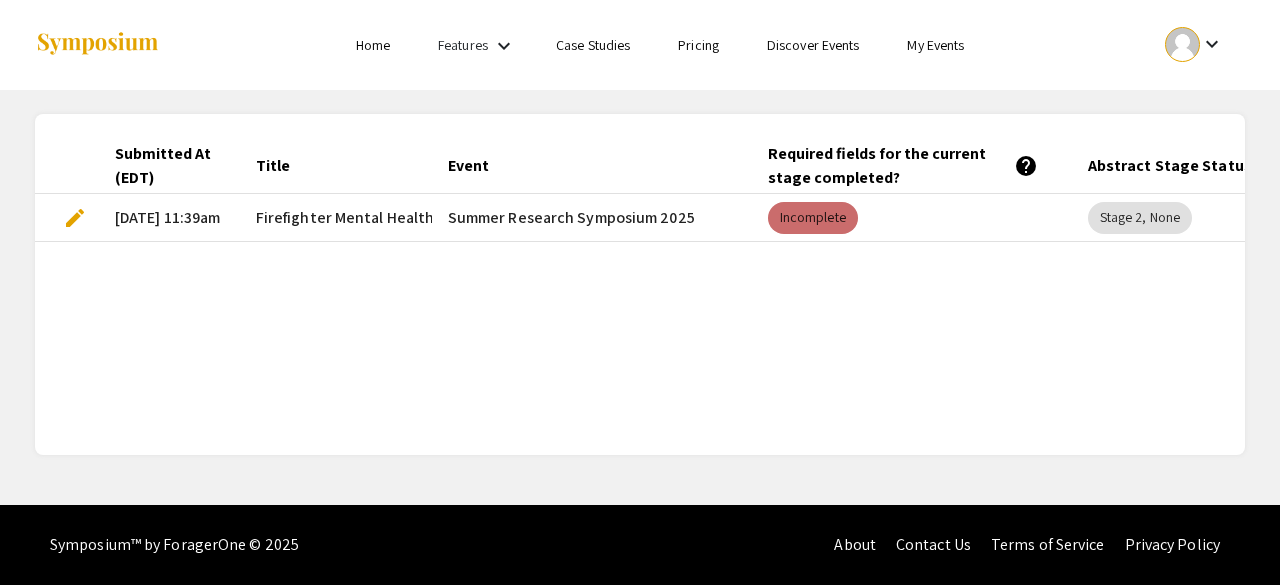 click on "Incomplete" at bounding box center (813, 218) 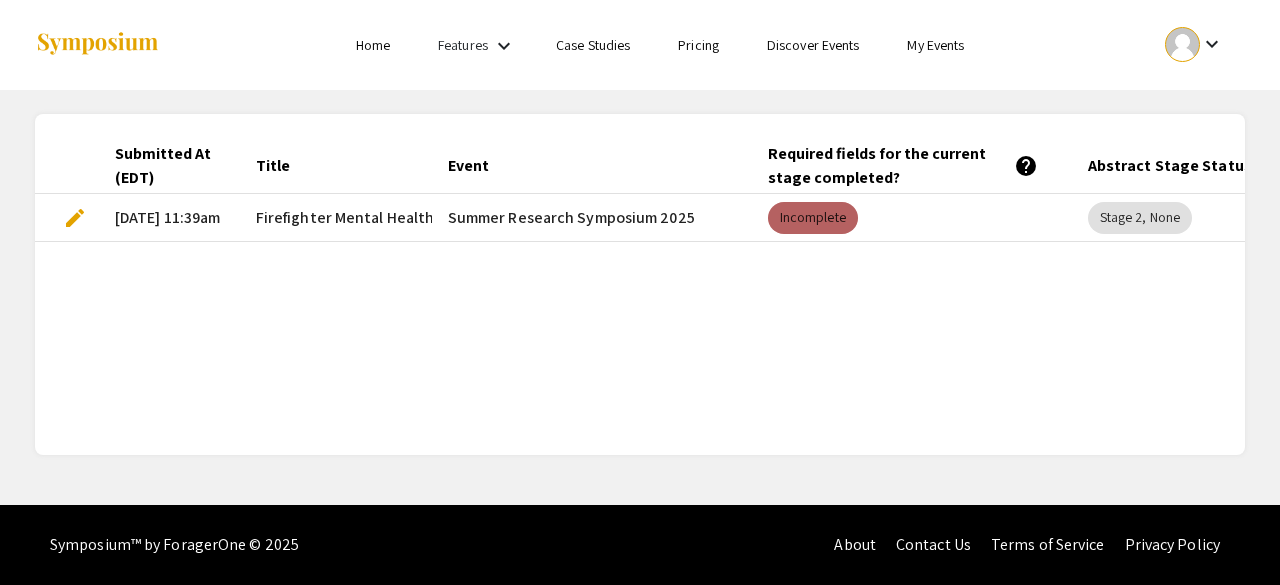 click on "Incomplete" at bounding box center [813, 218] 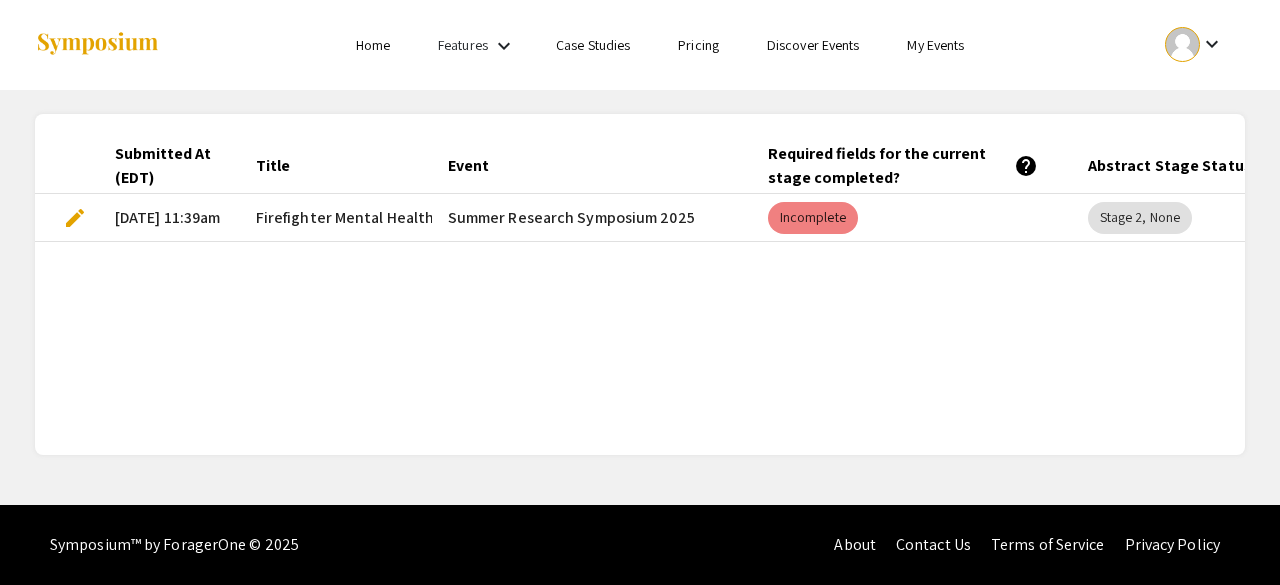 click on "edit" at bounding box center (75, 218) 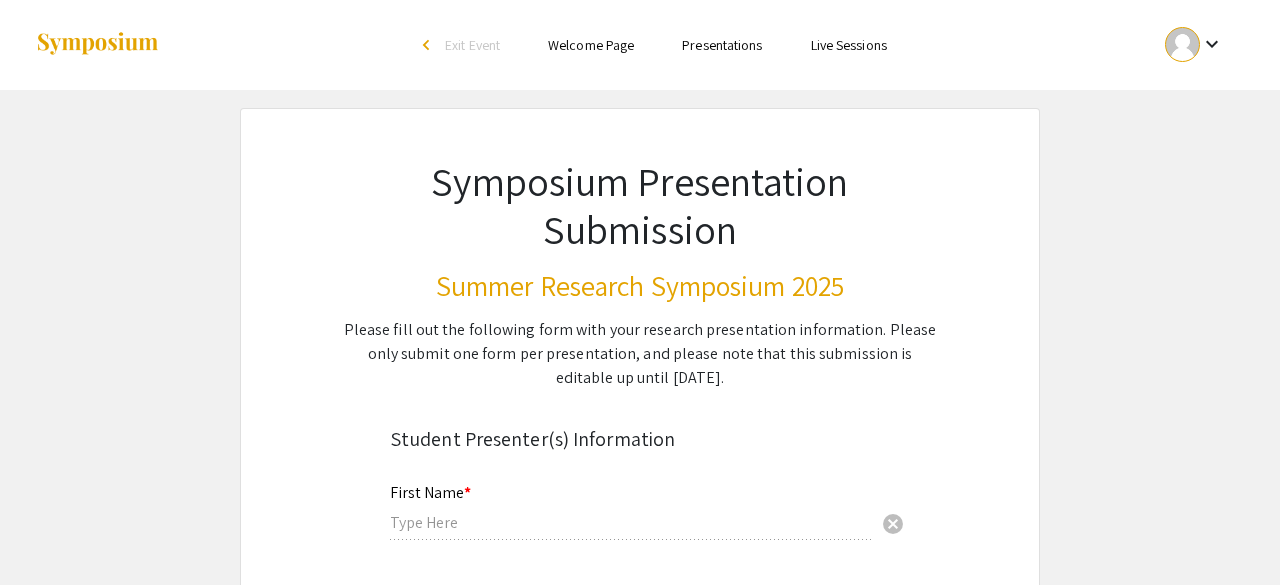 type on "[PERSON_NAME]" 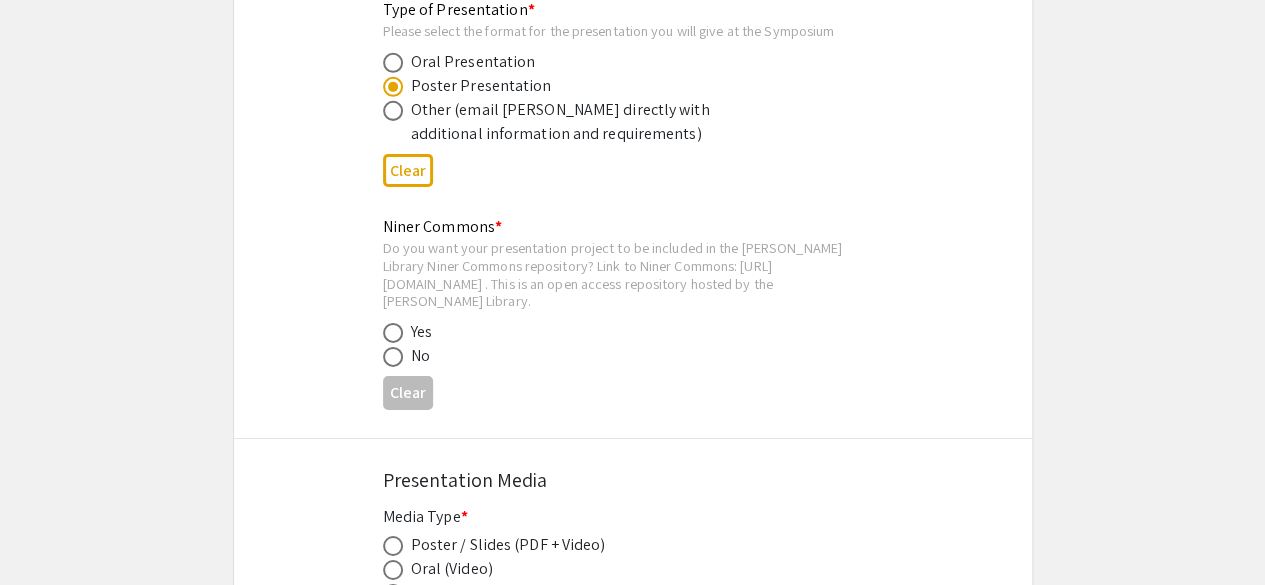 scroll, scrollTop: 3300, scrollLeft: 0, axis: vertical 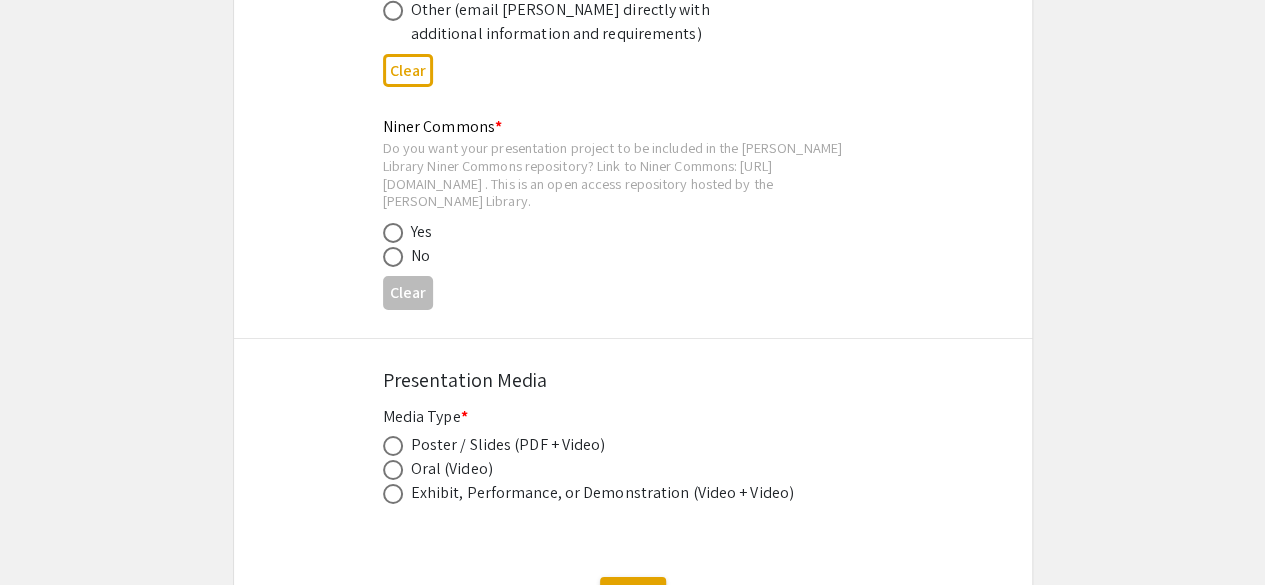 click at bounding box center (393, 233) 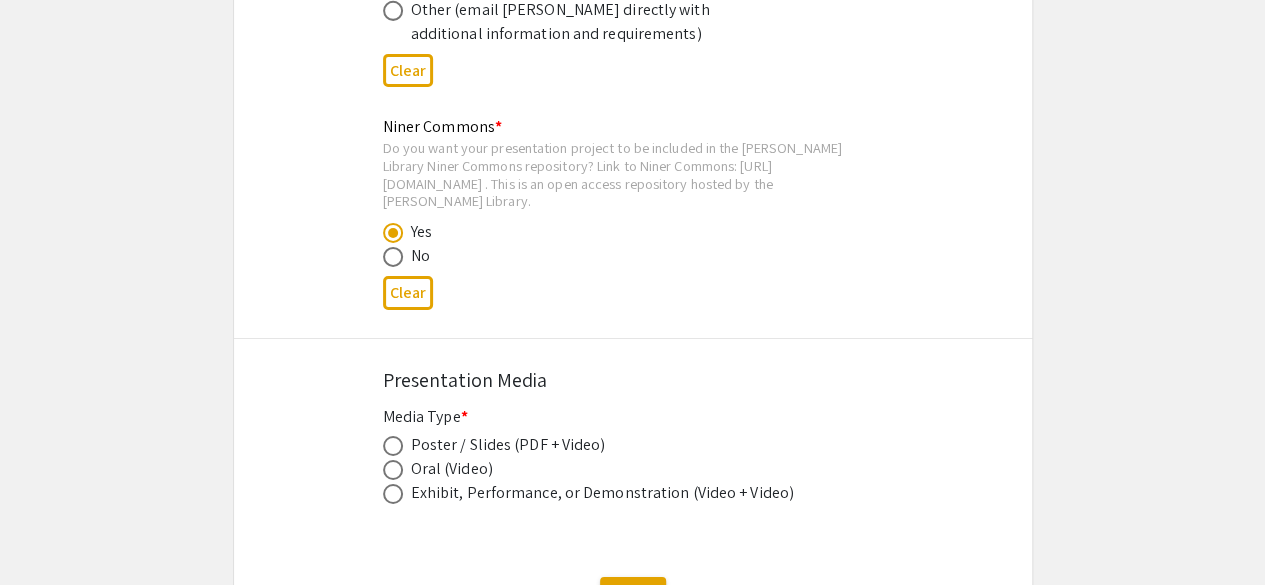 drag, startPoint x: 607, startPoint y: 158, endPoint x: 376, endPoint y: 159, distance: 231.00217 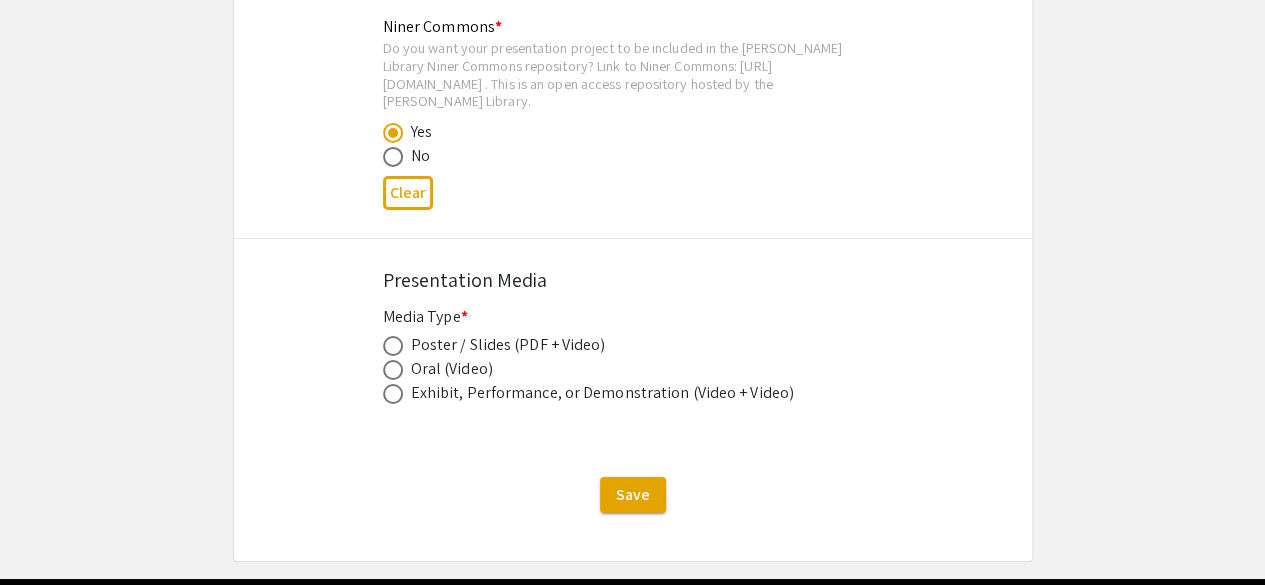 scroll, scrollTop: 3448, scrollLeft: 0, axis: vertical 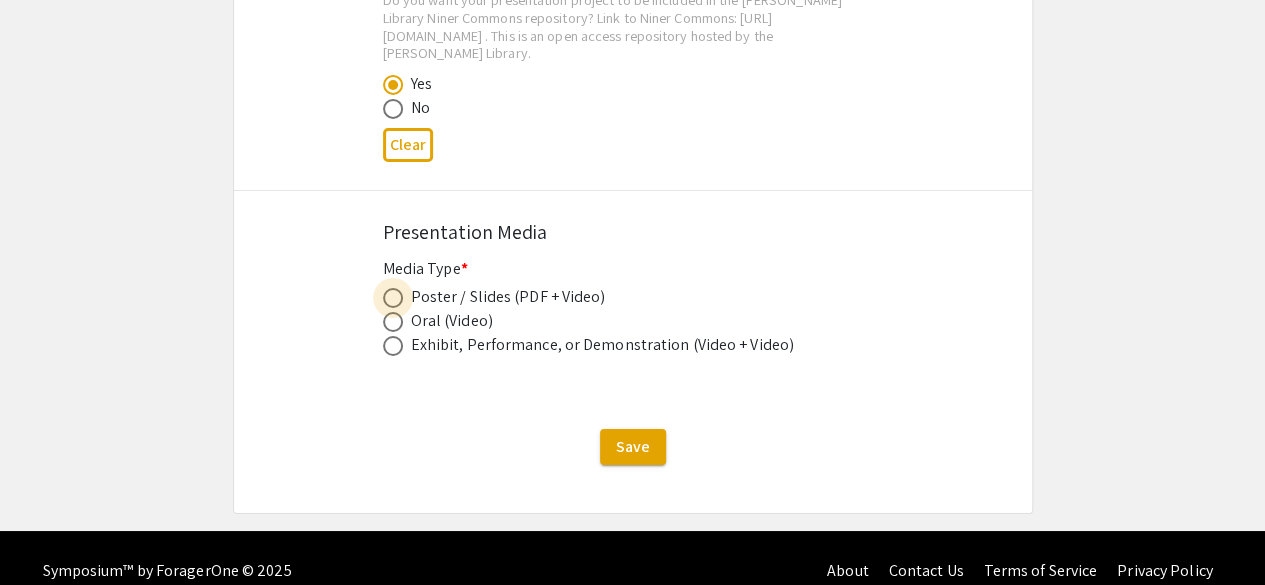 click at bounding box center [393, 298] 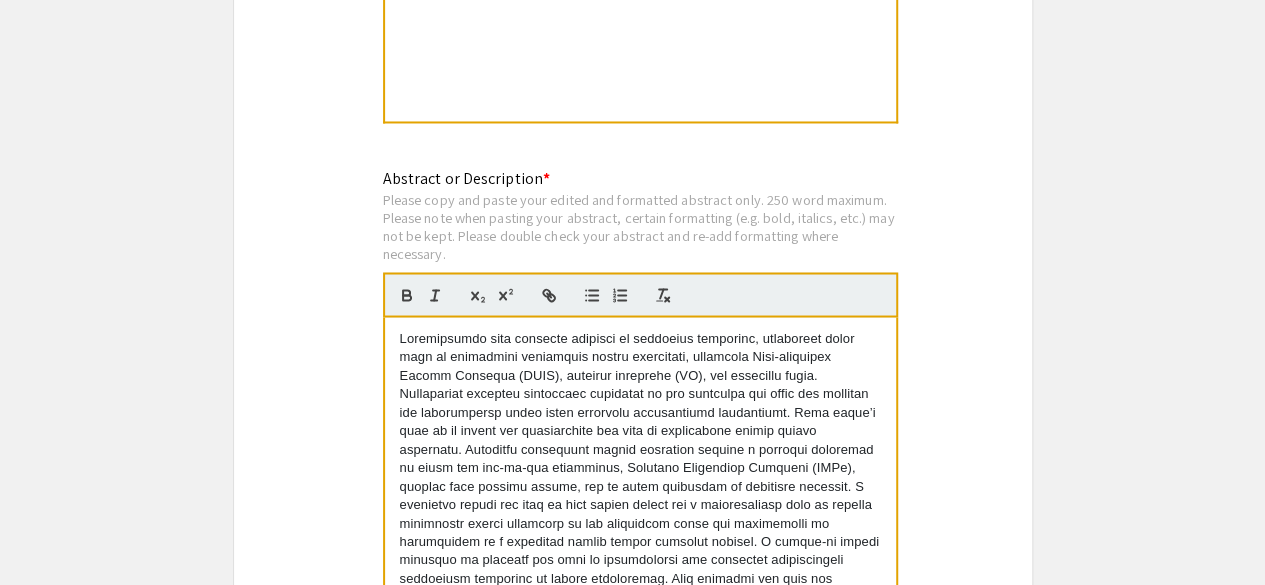 scroll, scrollTop: 1648, scrollLeft: 0, axis: vertical 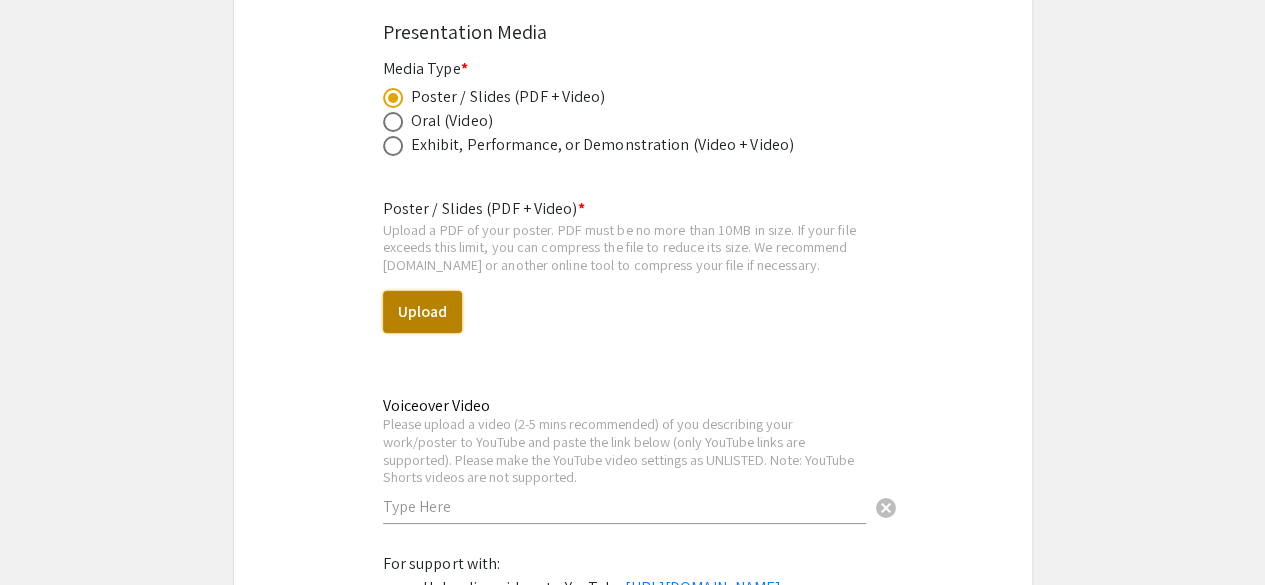 click on "Upload" at bounding box center (422, 312) 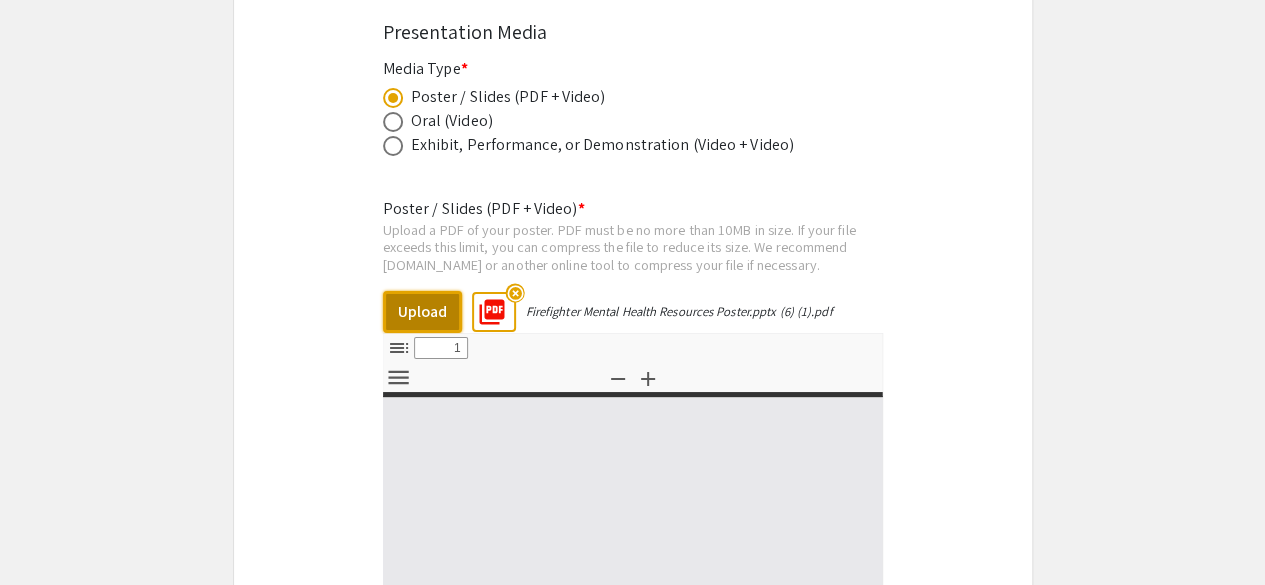 type on "0" 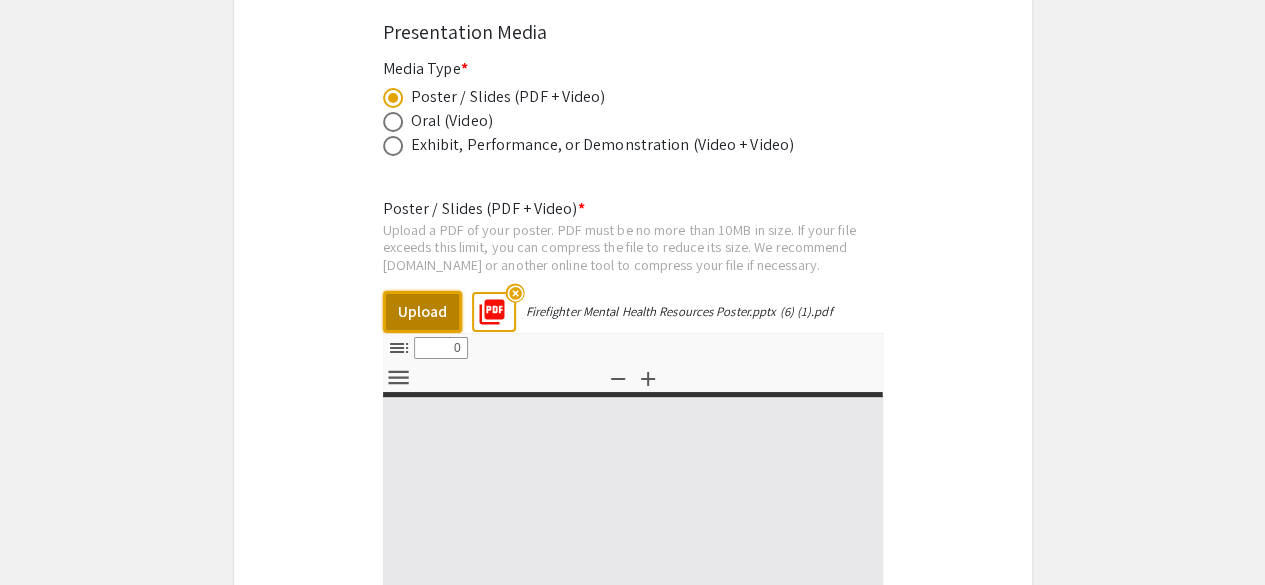 select on "custom" 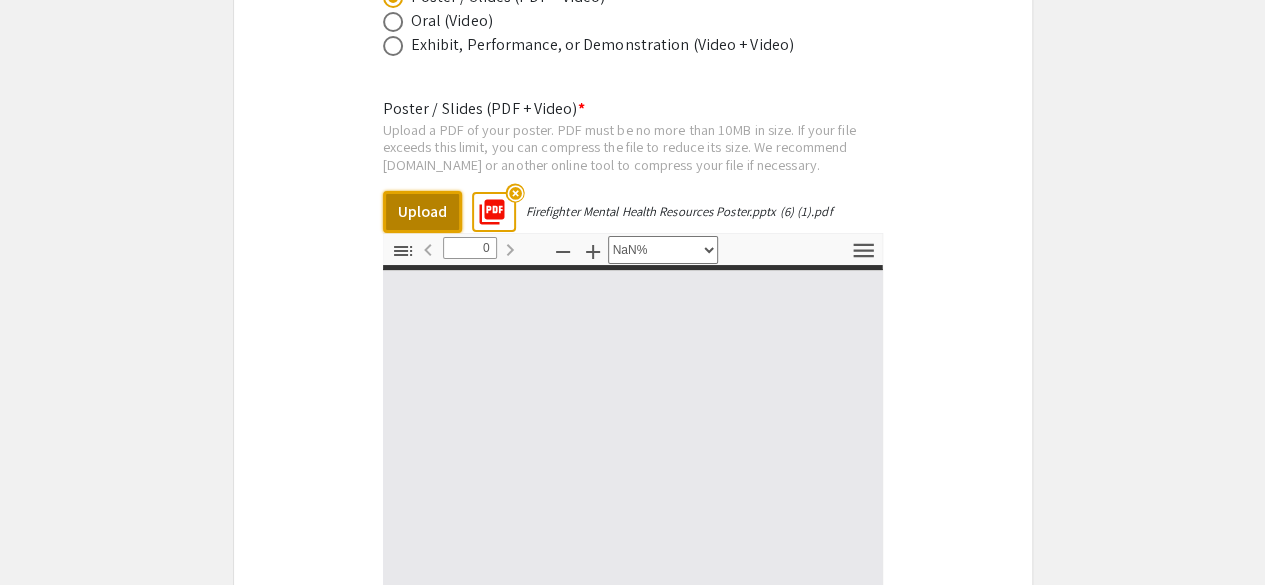 type on "1" 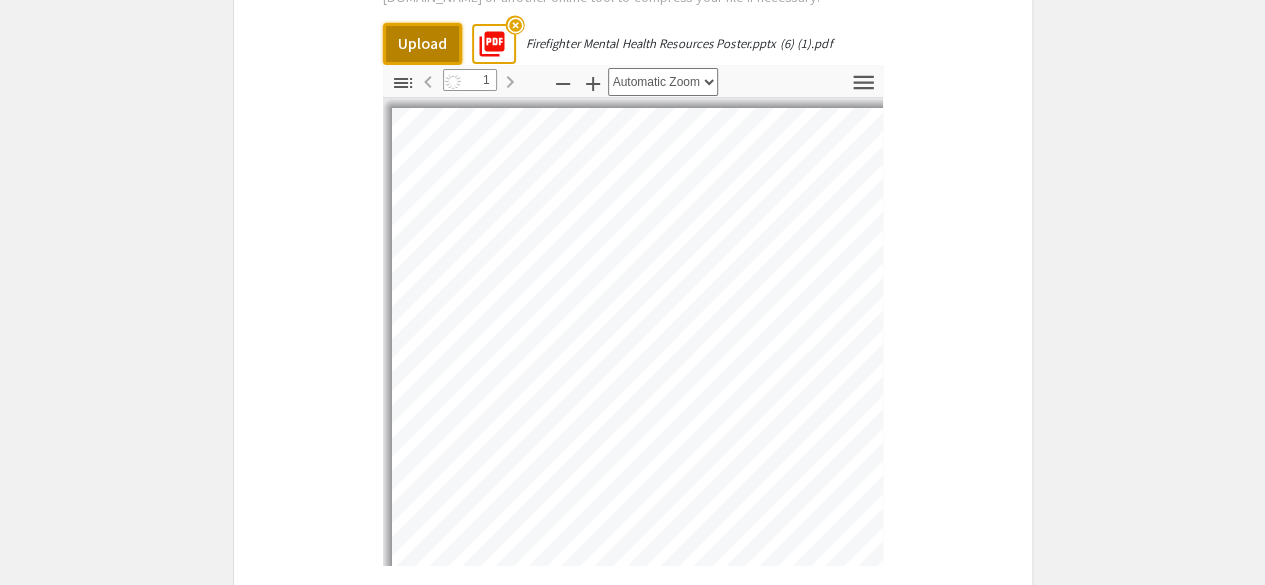scroll, scrollTop: 3948, scrollLeft: 0, axis: vertical 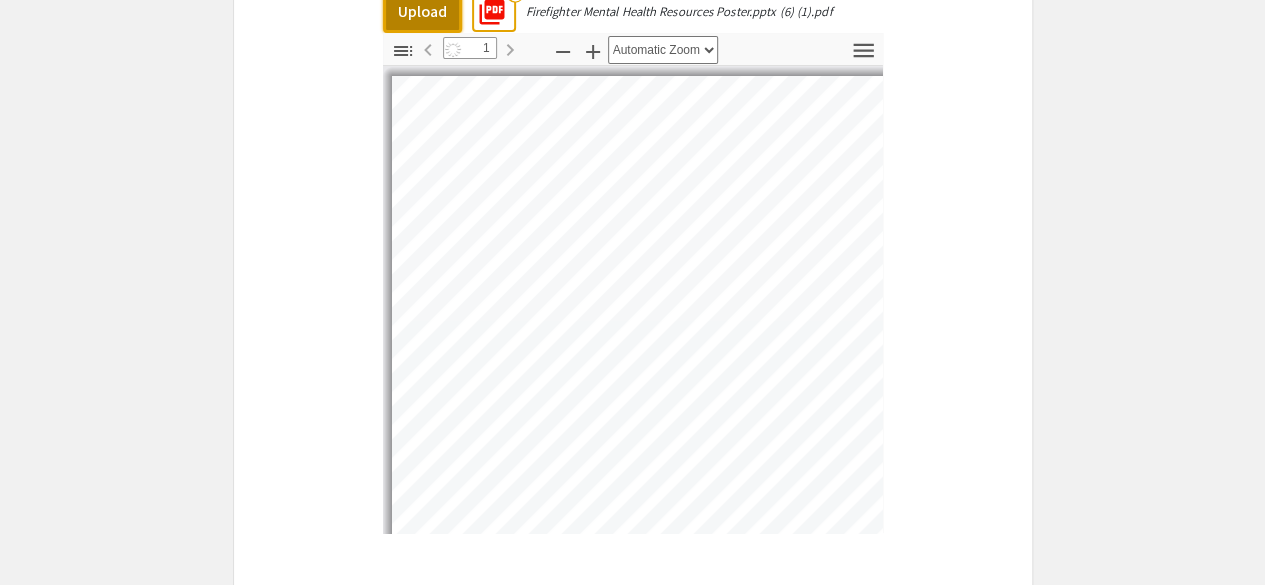 select on "auto" 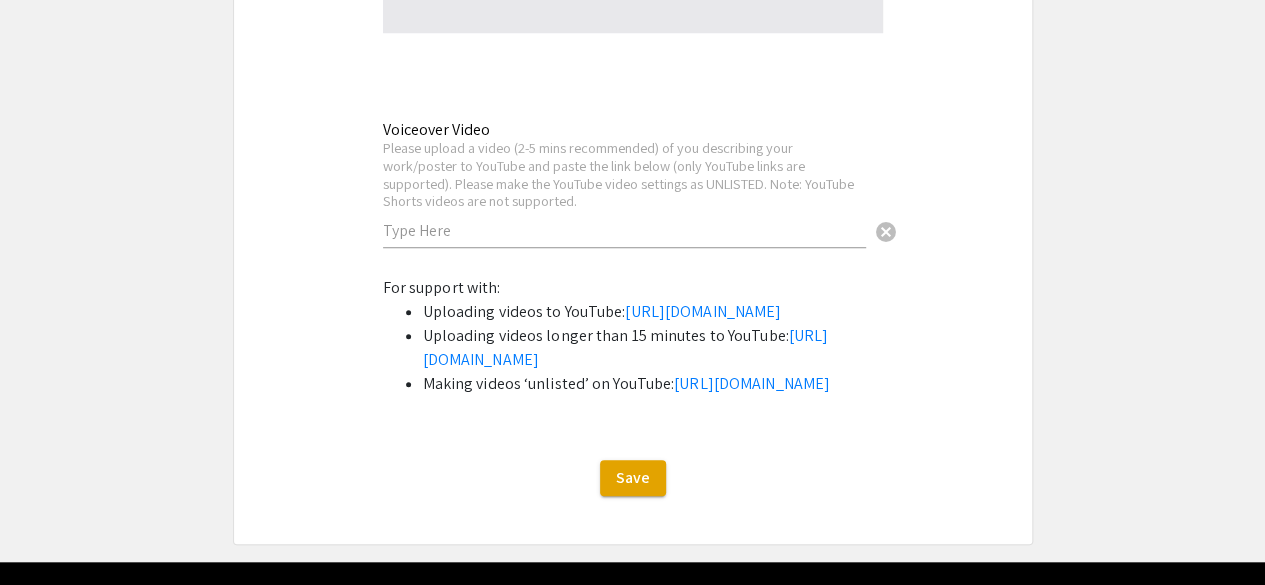 scroll, scrollTop: 4348, scrollLeft: 0, axis: vertical 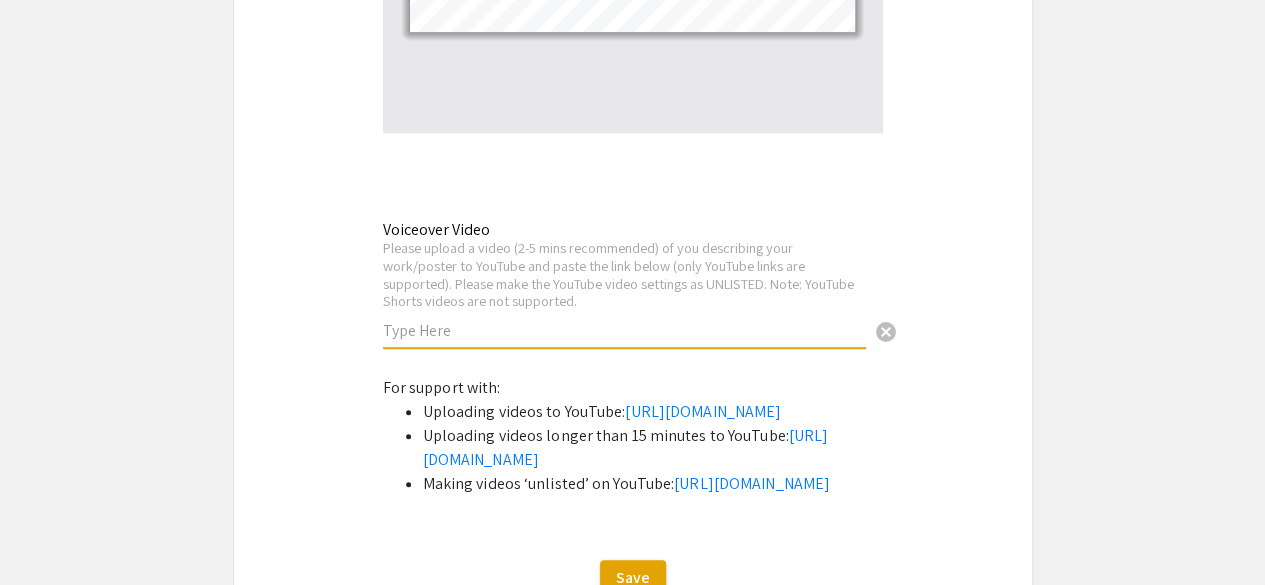 click at bounding box center (624, 330) 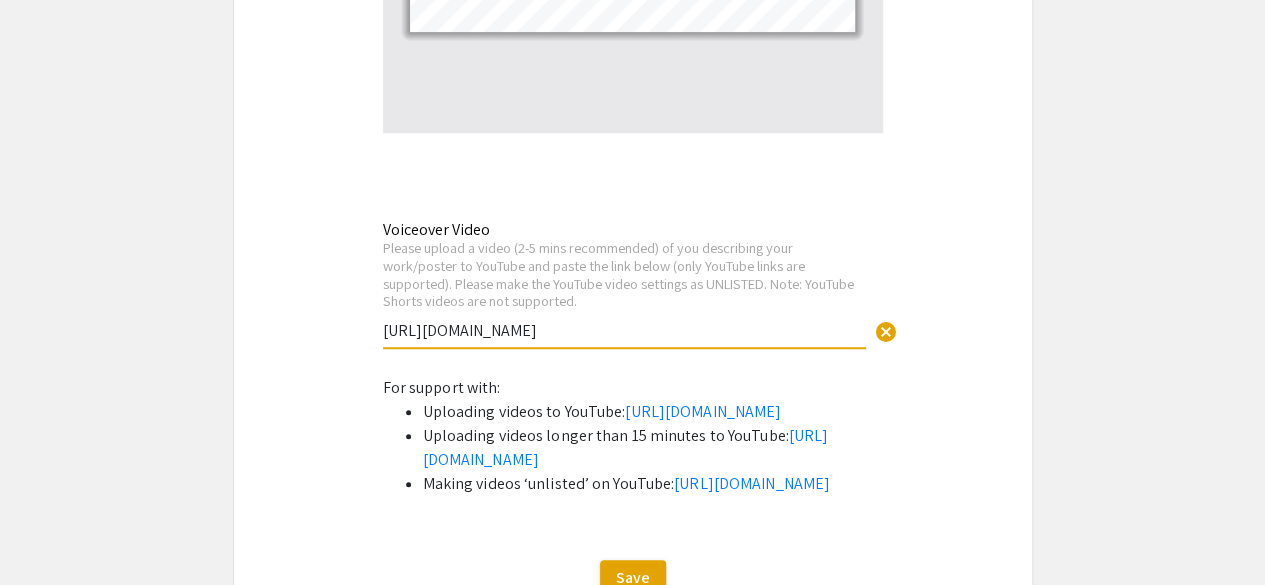 type on "[URL][DOMAIN_NAME]" 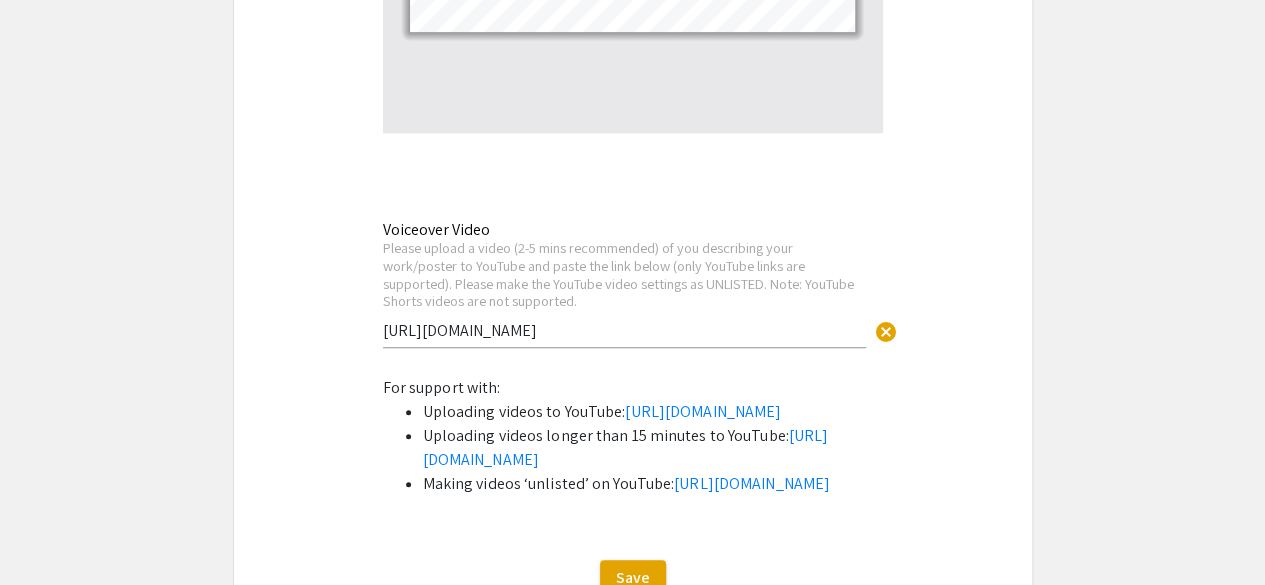 click on "Symposium Presentation Submission Summer Research Symposium 2025  Please fill out the following form with your research presentation information. Please only submit one form per presentation, and please note that this submission is editable up until [DATE].   Student Presenter(s) Information  First Name * [PERSON_NAME] cancel This field is required. Last Name * [PERSON_NAME] cancel This field is required. Email * Please use your UNC [PERSON_NAME] email address [EMAIL_ADDRESS][DOMAIN_NAME] cancel This field is required. Level/Classification *   First Year (Freshman)   Second Year (Sophomore)   Third Year (Junior)   Fourth+ Year (Senior)   Charlotte Teachers Institute   REU participant (non-Charlotte student)  Clear   Additional Student Presenter(s)  Add up to 4 additional presenters for this event.  Add Presenter 2  Presentation Information Title *                                 Firefighter Mental Health Resources This field is required. Abstract or Description *" 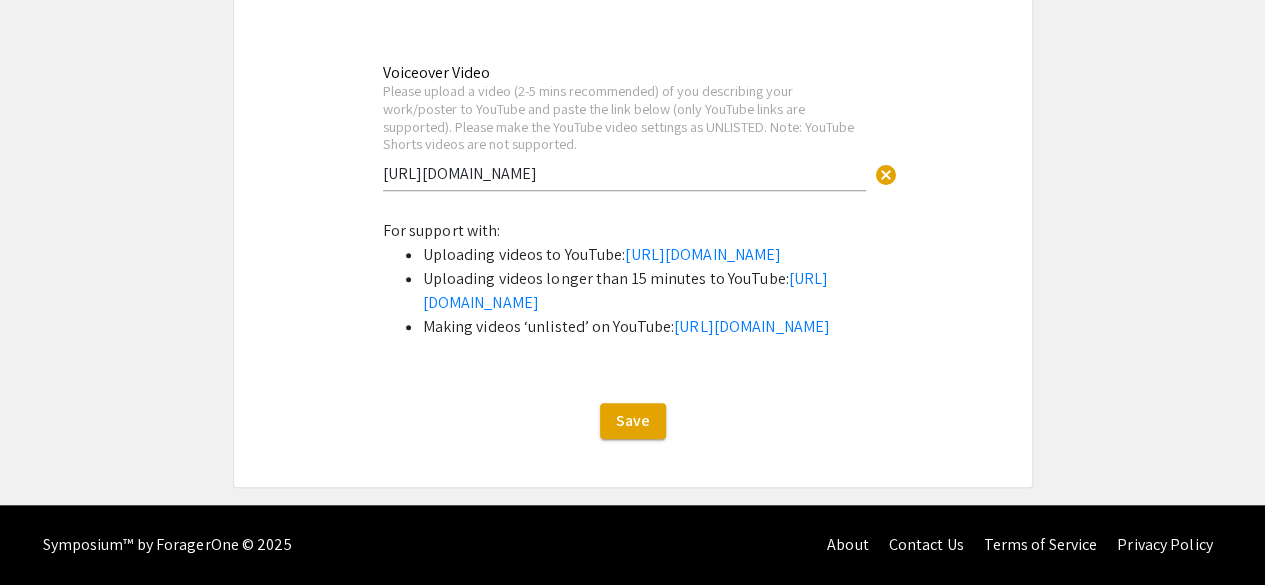 scroll, scrollTop: 4548, scrollLeft: 0, axis: vertical 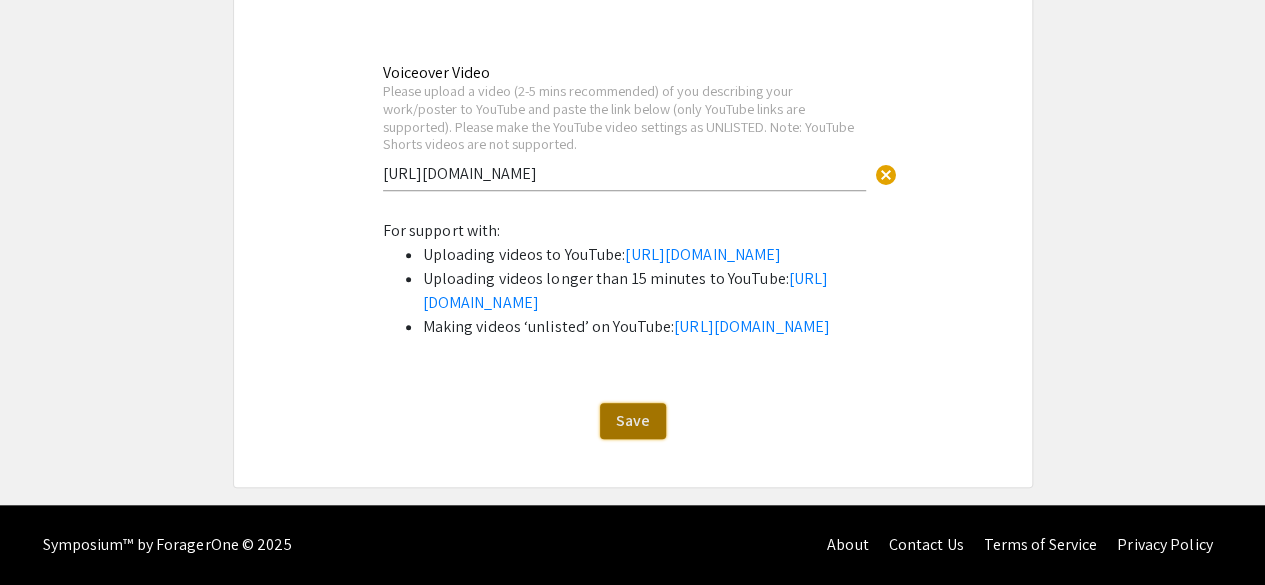 click on "Save" 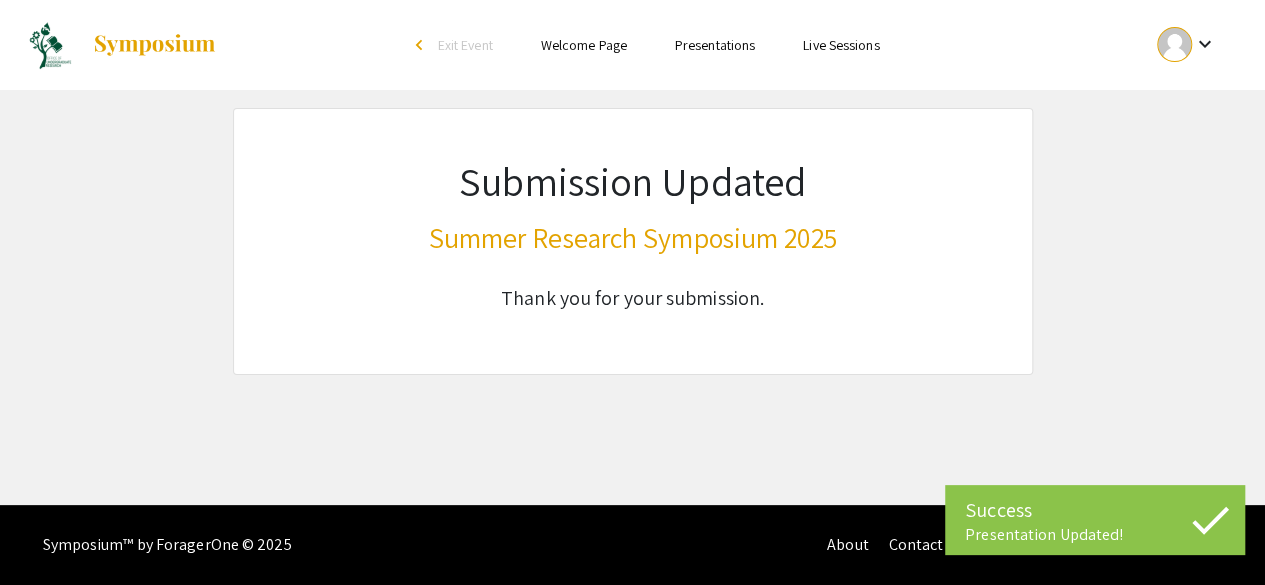scroll, scrollTop: 0, scrollLeft: 0, axis: both 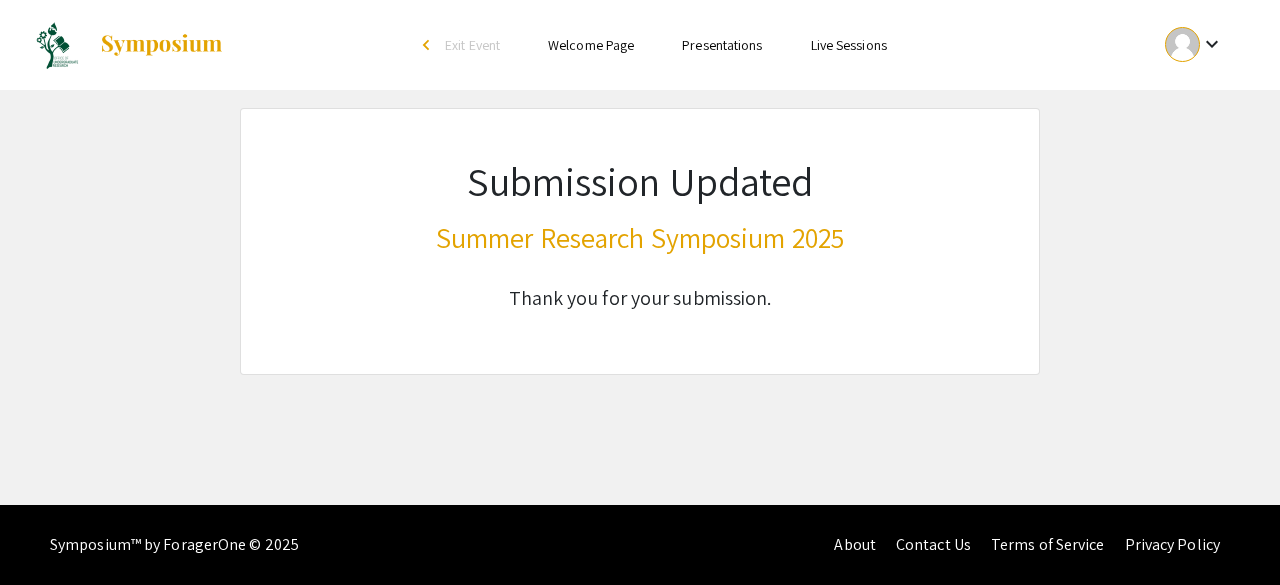 click on "Presentations" at bounding box center [722, 45] 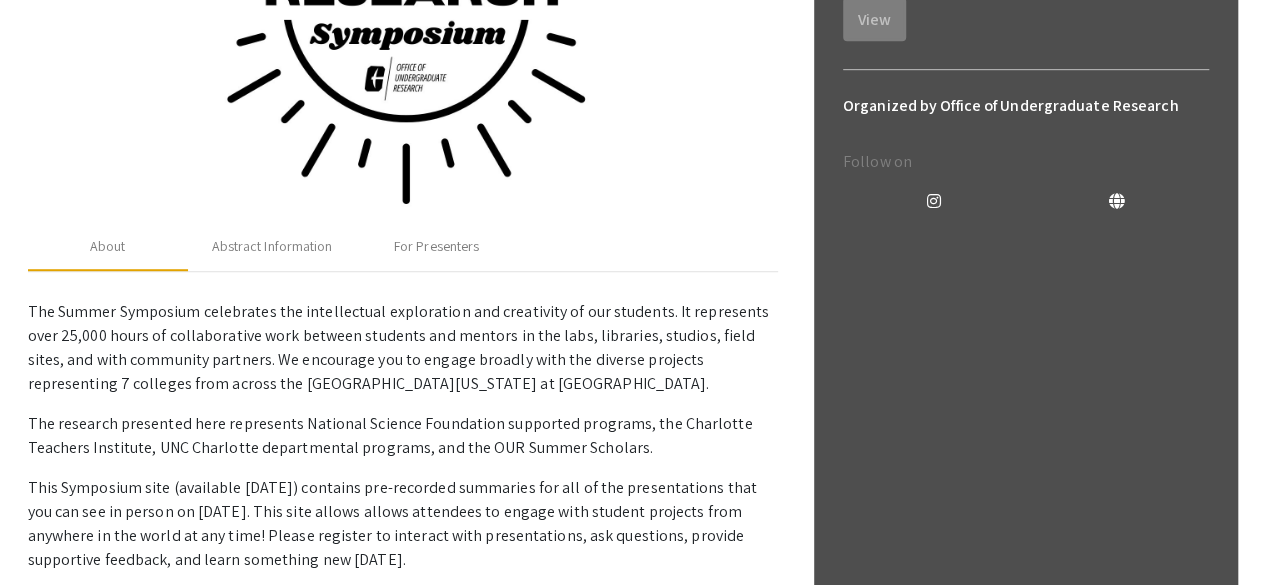 scroll, scrollTop: 678, scrollLeft: 0, axis: vertical 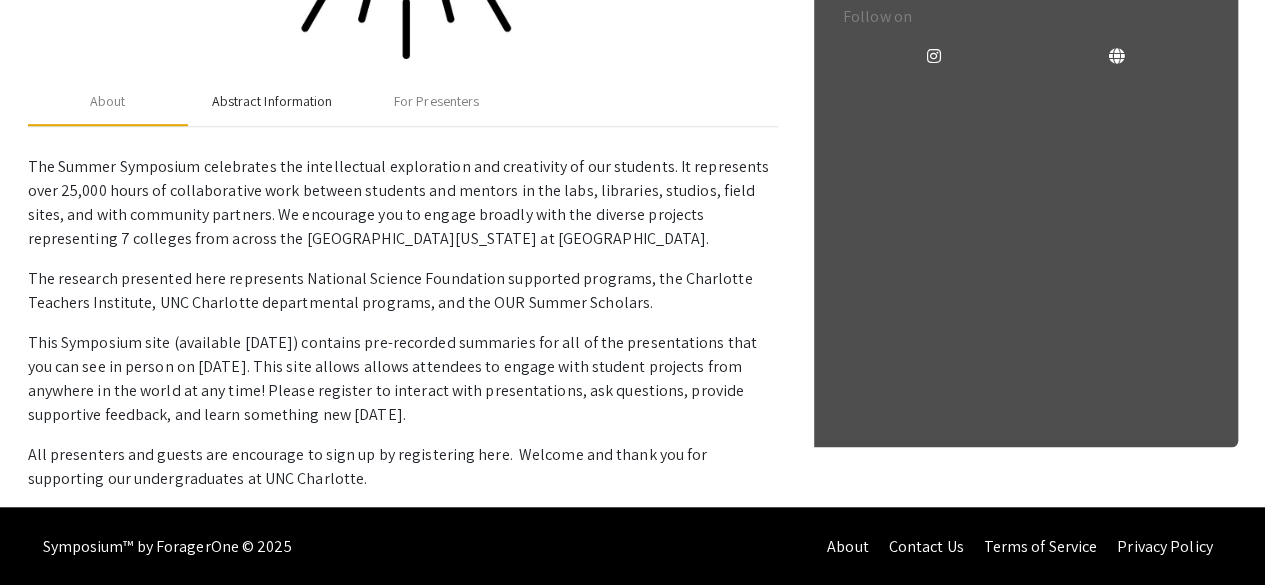 click on "Abstract Information" at bounding box center [272, 101] 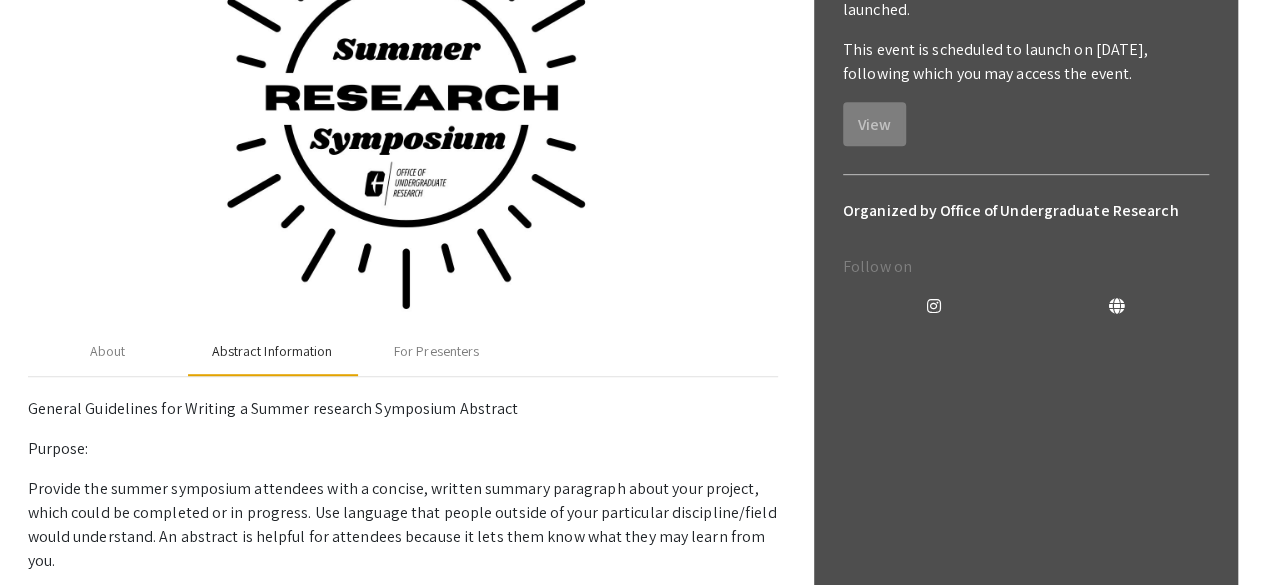 scroll, scrollTop: 426, scrollLeft: 0, axis: vertical 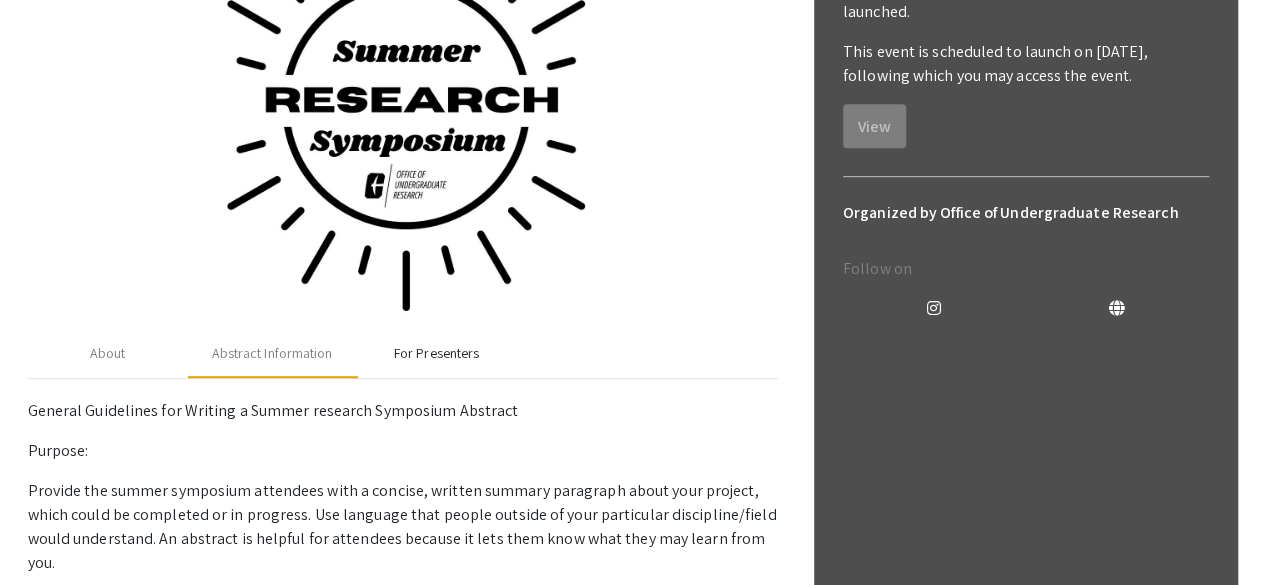 click on "For Presenters" at bounding box center (436, 353) 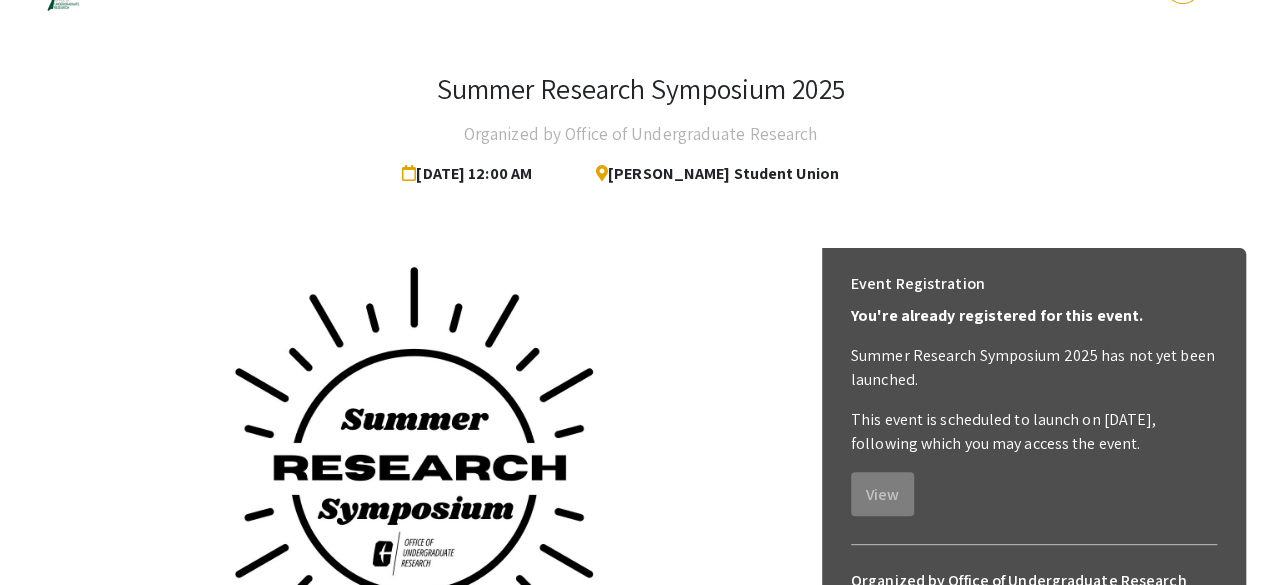 scroll, scrollTop: 0, scrollLeft: 0, axis: both 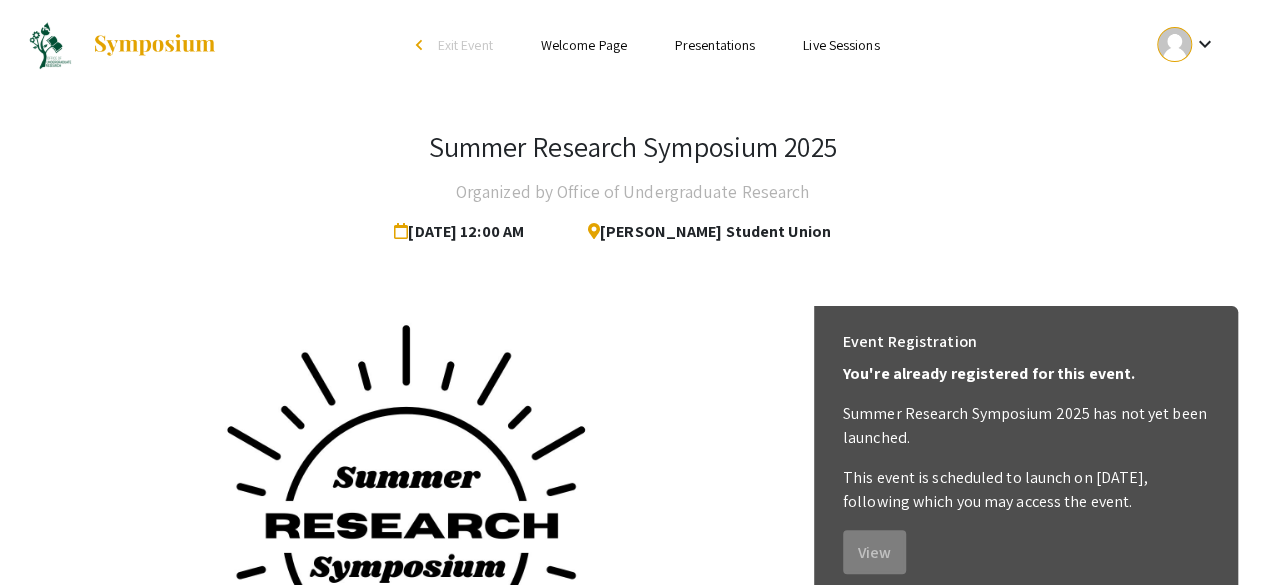 click at bounding box center (1174, 44) 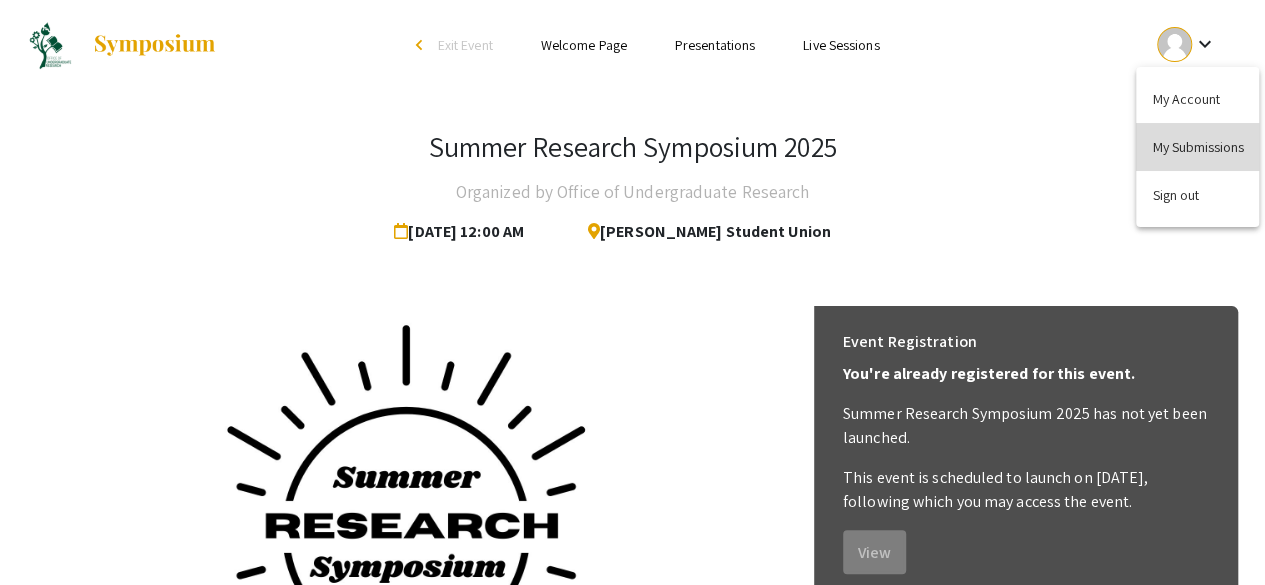 click on "My Submissions" at bounding box center [1197, 147] 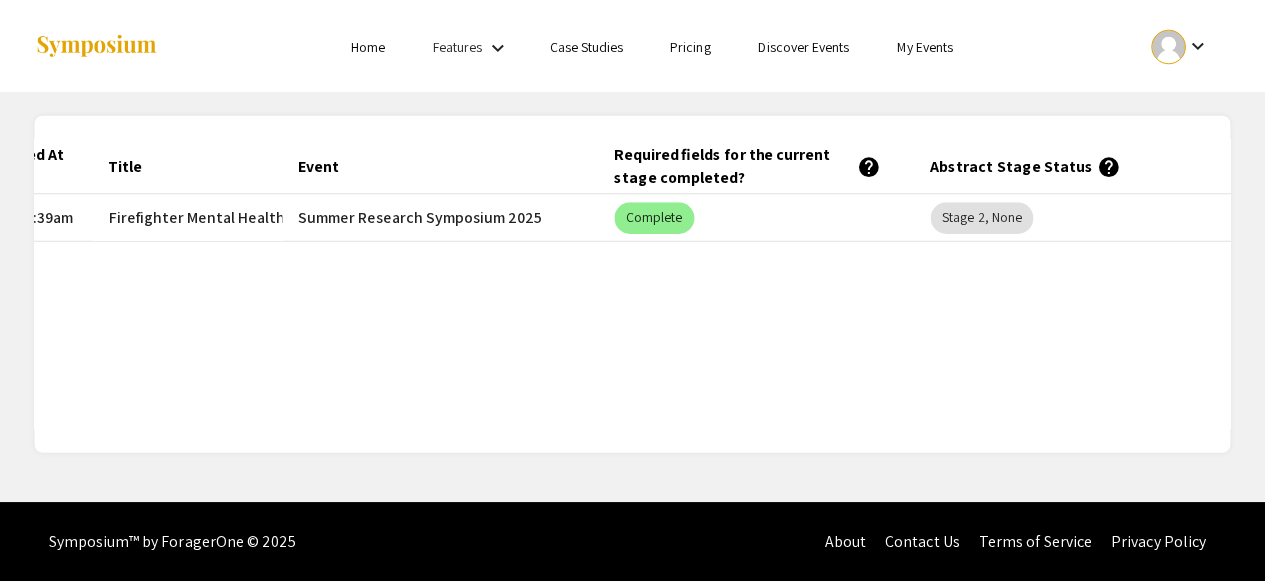 scroll, scrollTop: 0, scrollLeft: 0, axis: both 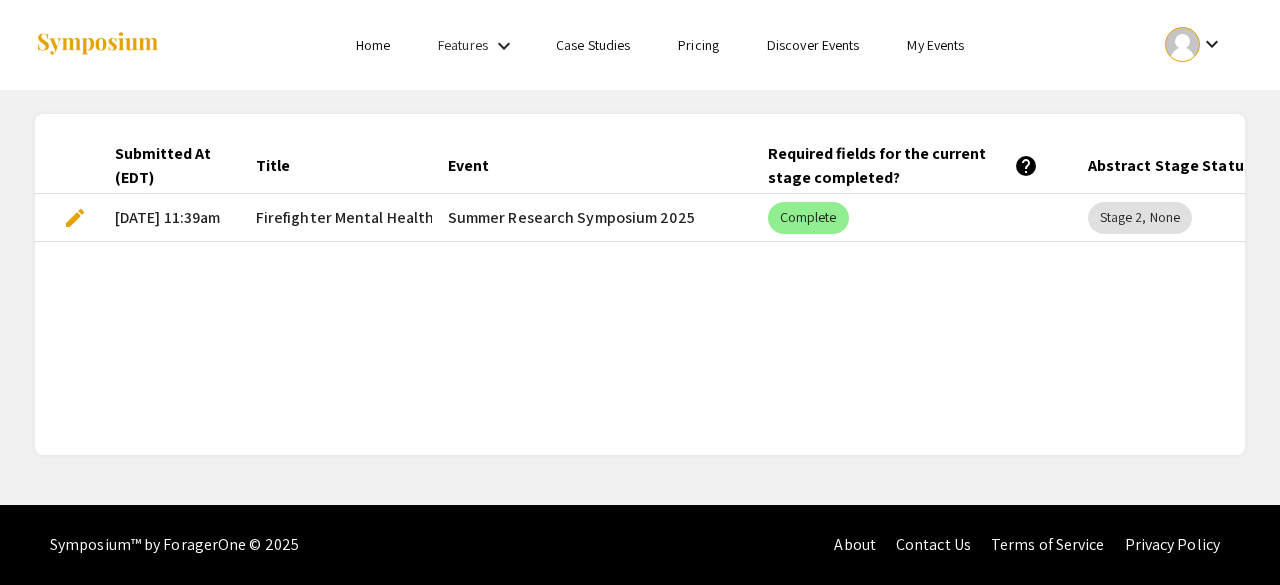 click on "edit" at bounding box center (75, 218) 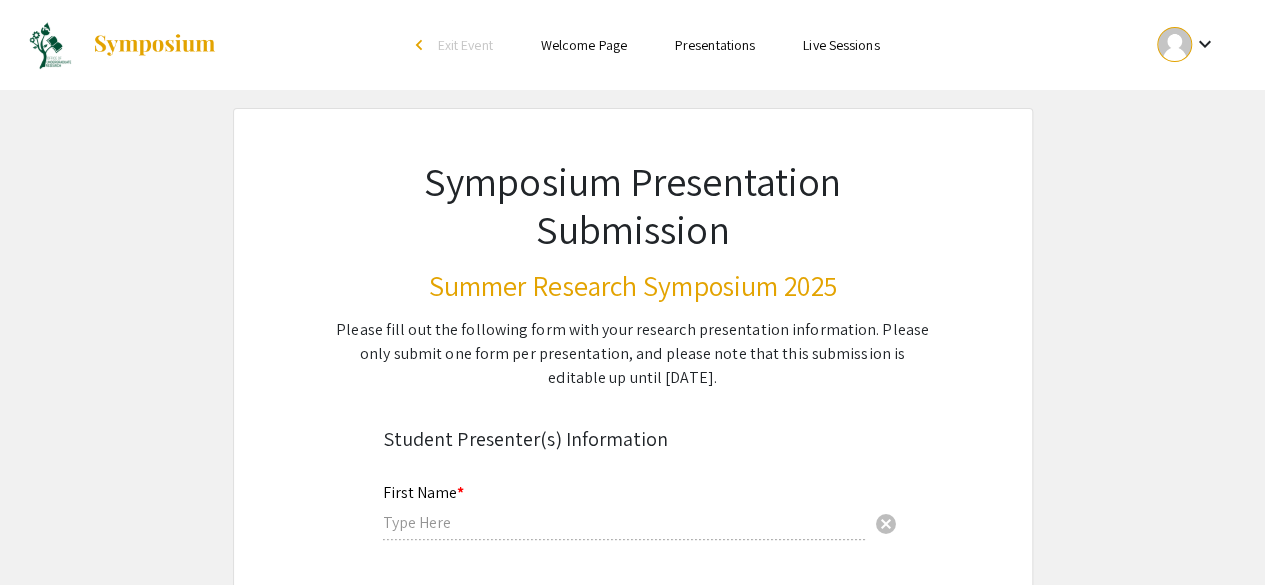 type on "[PERSON_NAME]" 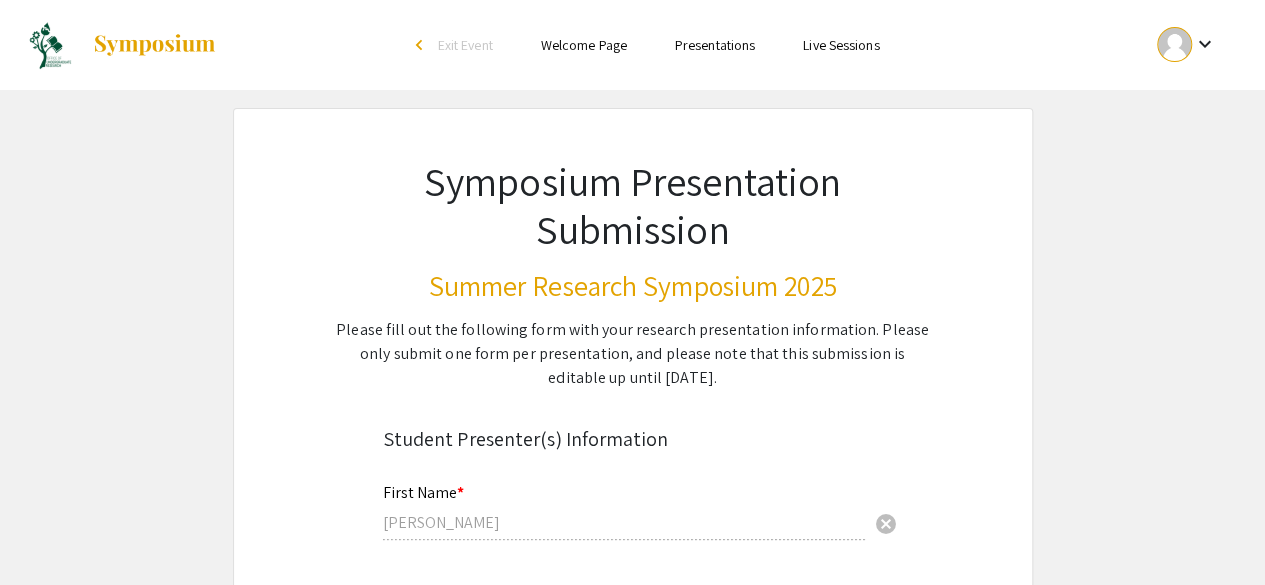 select on "custom" 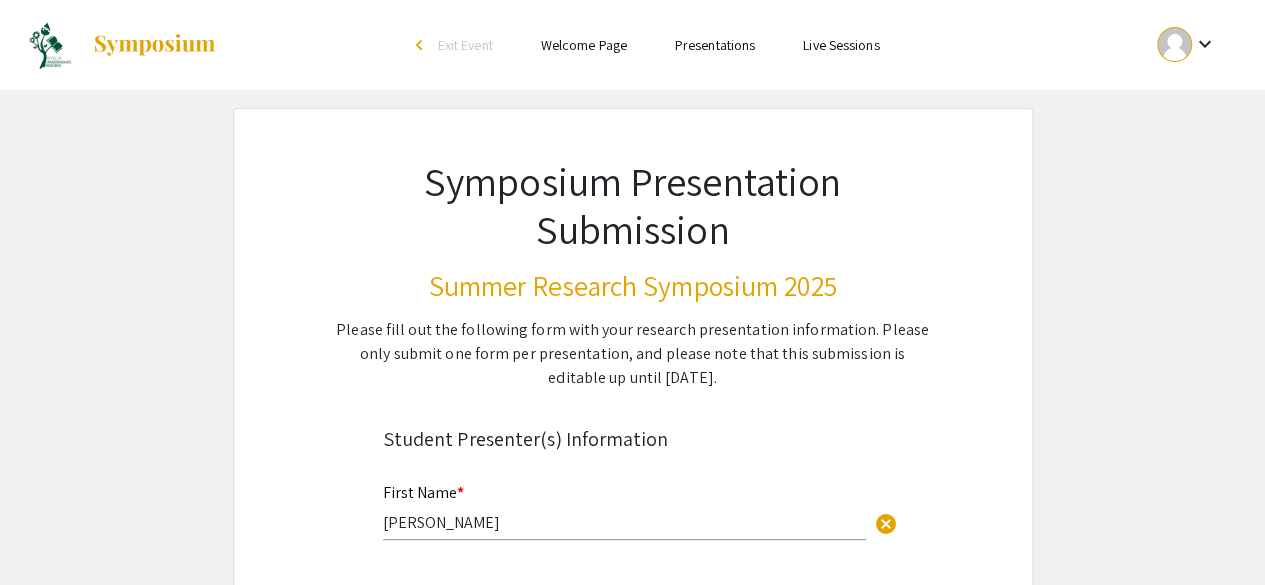 type on "0" 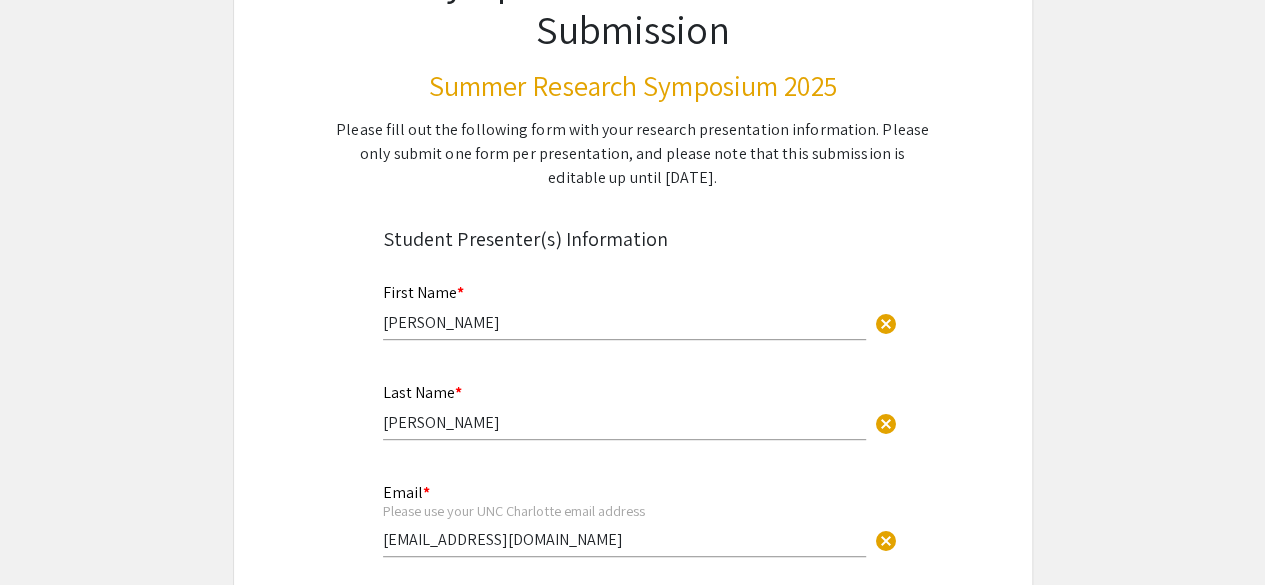 type on "1" 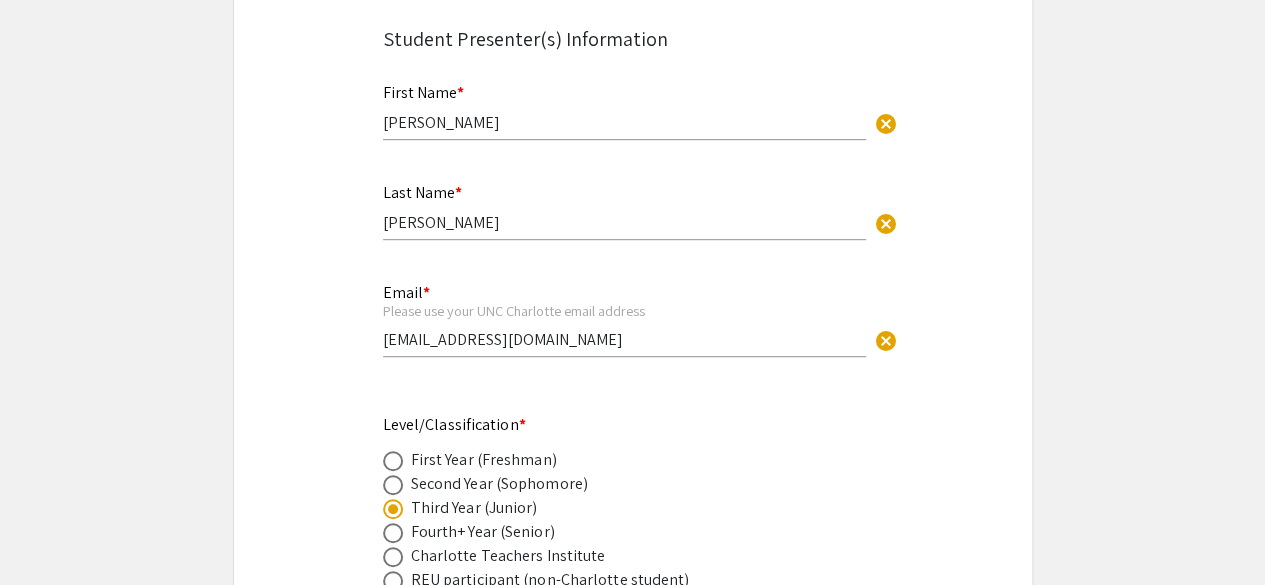 select on "auto" 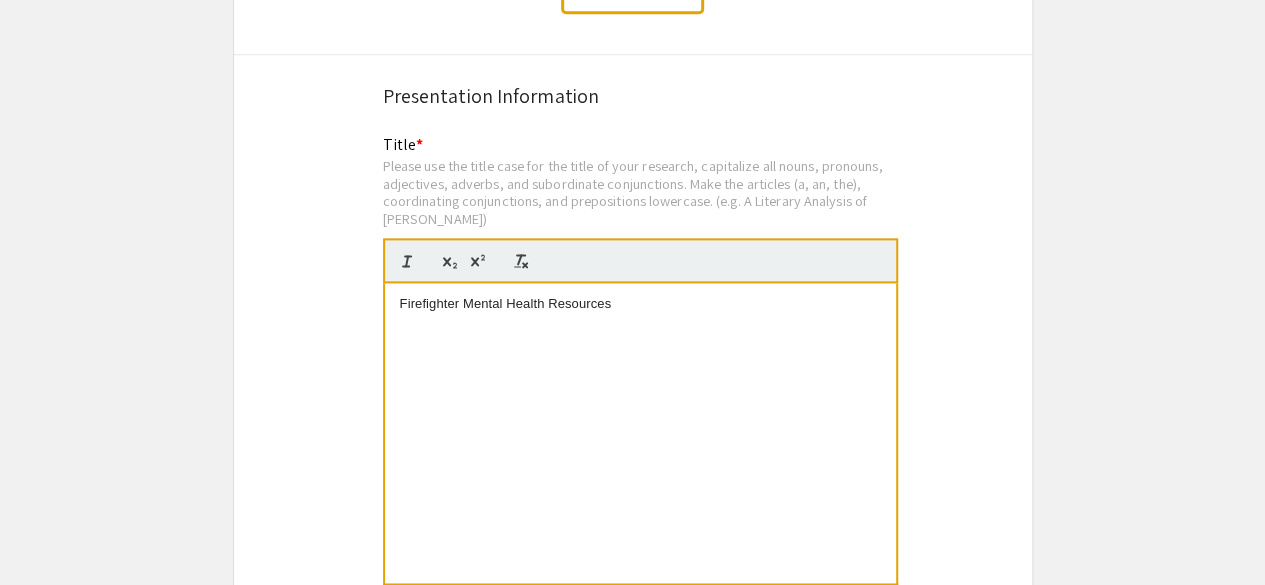 scroll, scrollTop: 1199, scrollLeft: 0, axis: vertical 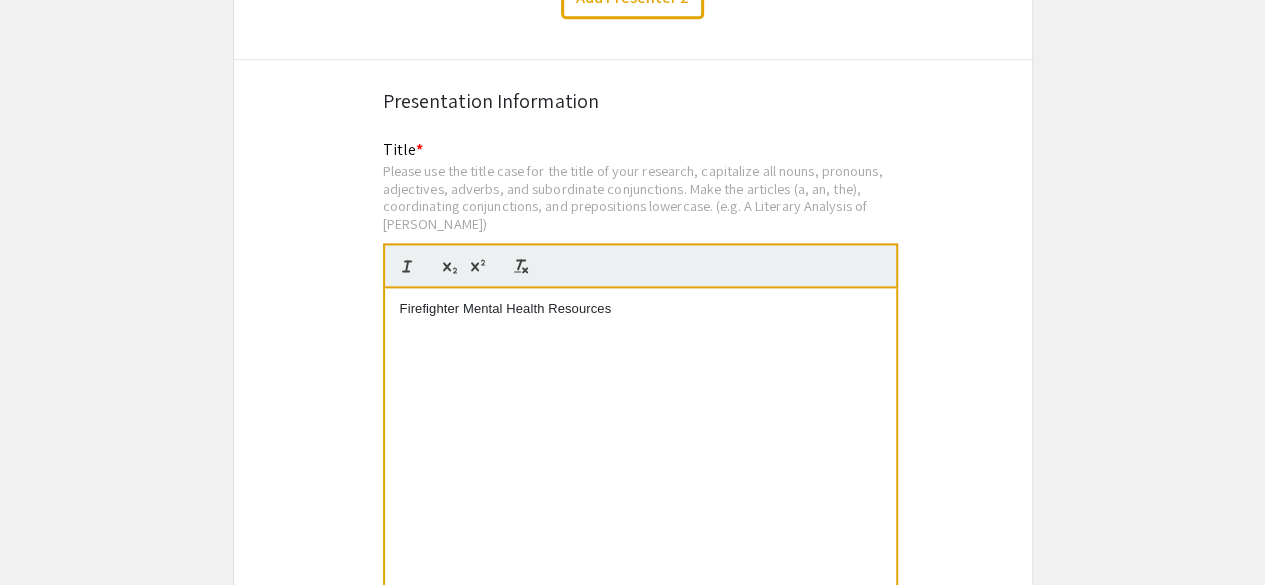 drag, startPoint x: 618, startPoint y: 302, endPoint x: 326, endPoint y: 322, distance: 292.68414 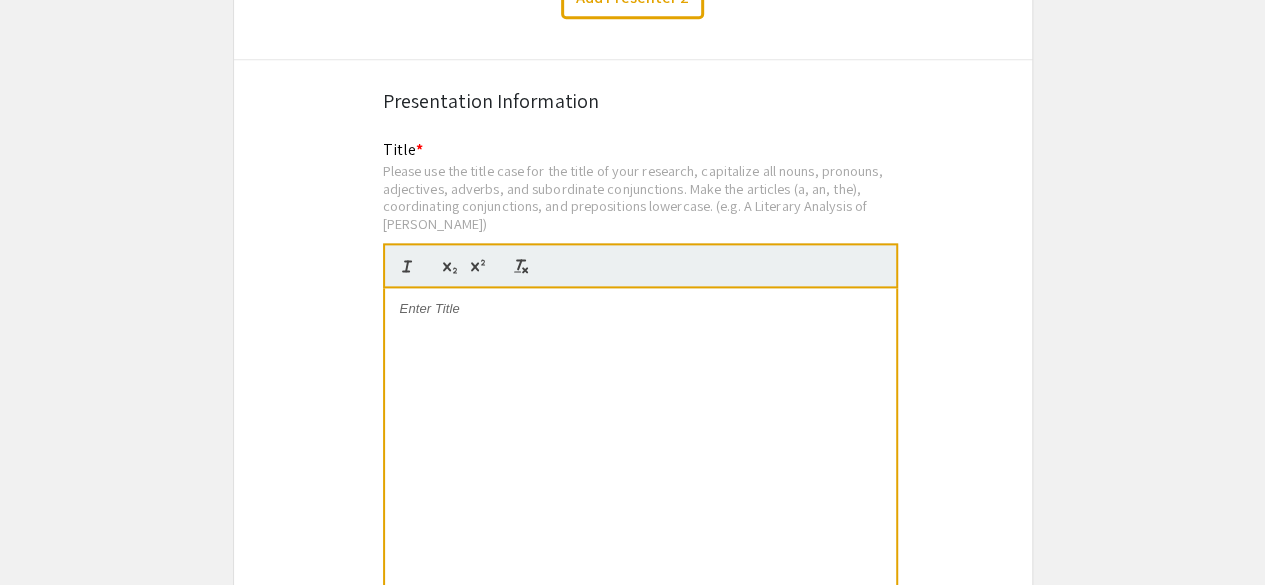 type 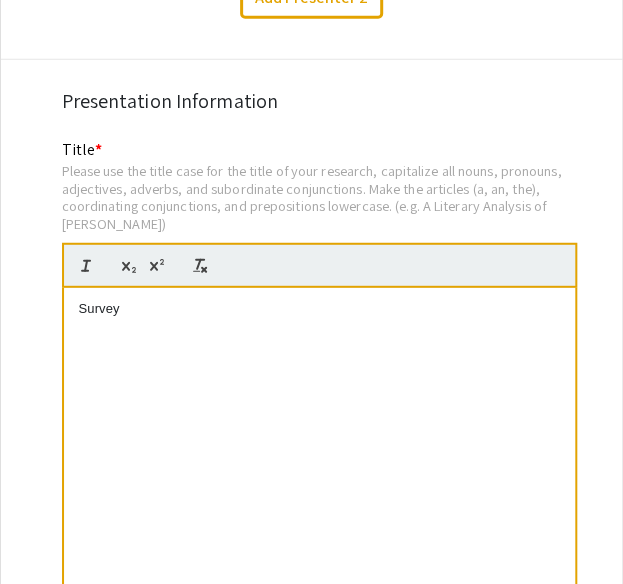 click on "Survey" at bounding box center [319, 309] 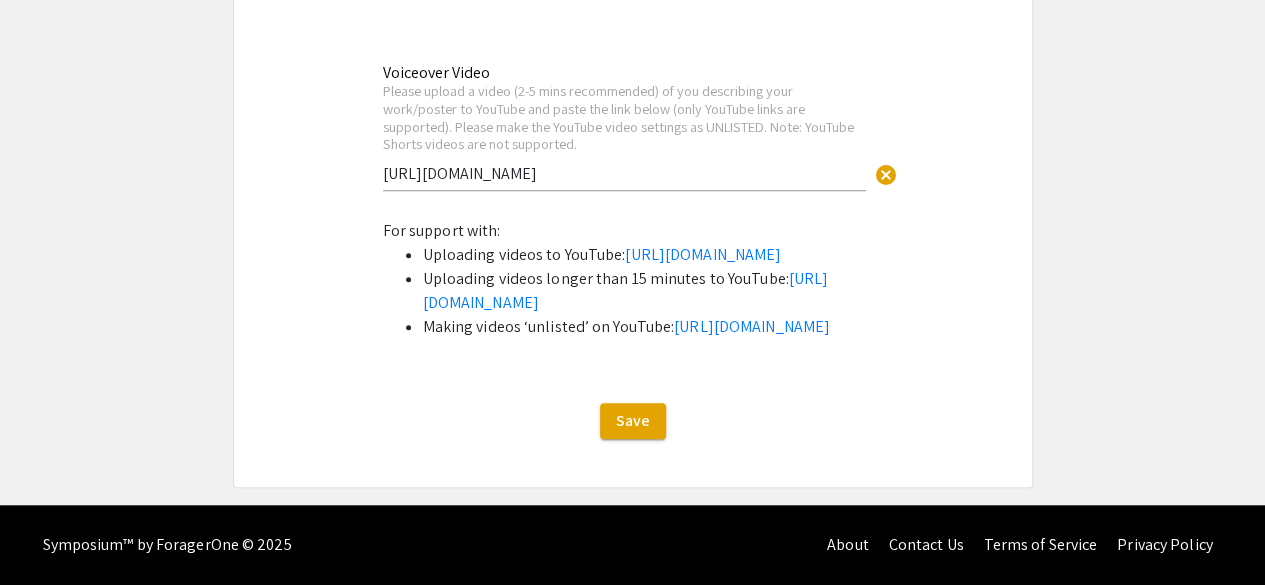 scroll, scrollTop: 4599, scrollLeft: 0, axis: vertical 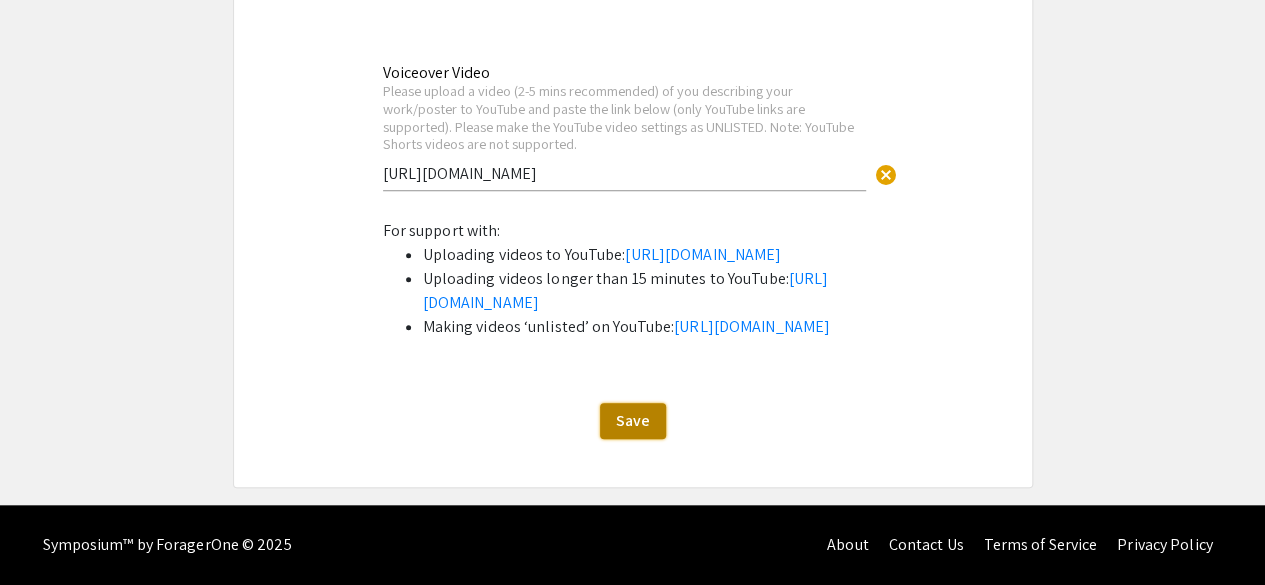 click on "Save" 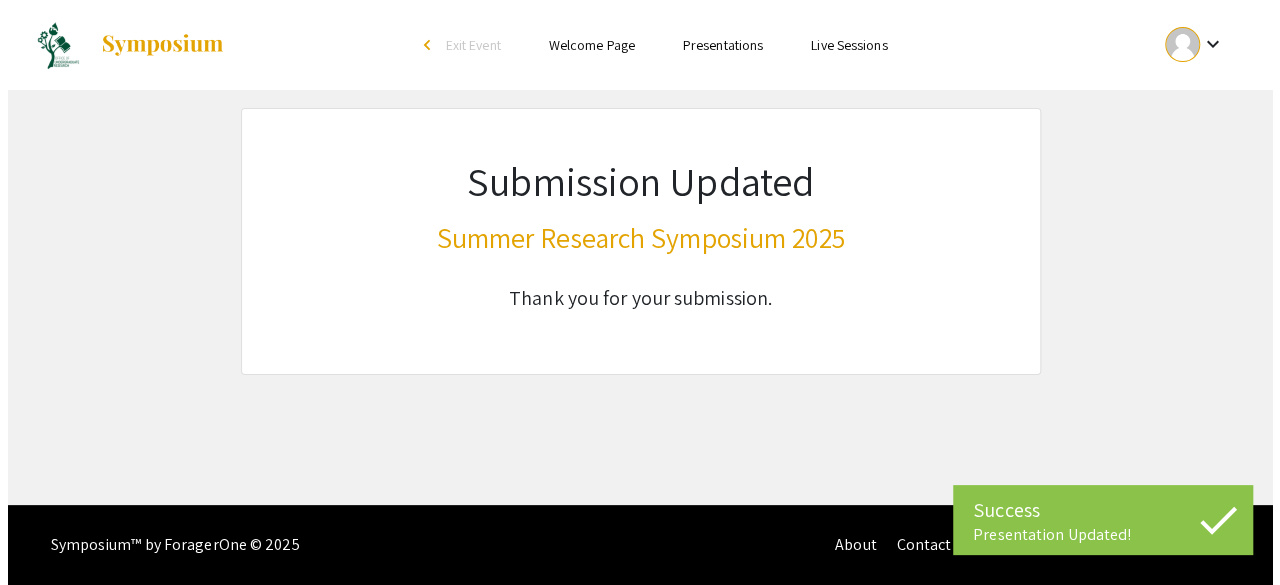 scroll, scrollTop: 0, scrollLeft: 0, axis: both 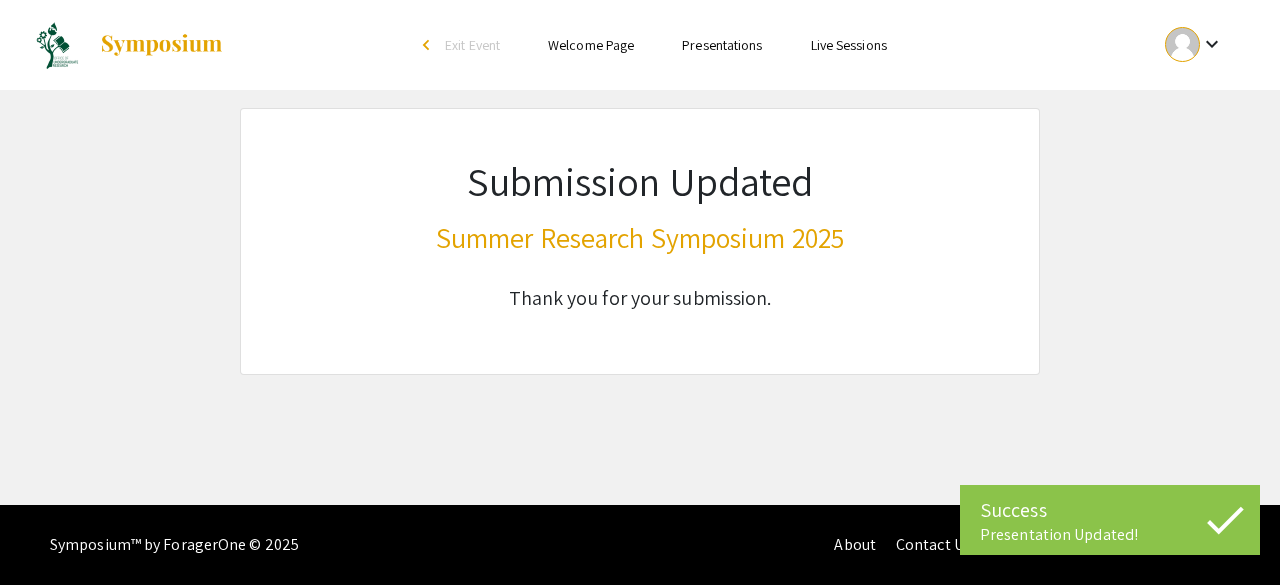 click on "keyboard_arrow_down" at bounding box center [1194, 44] 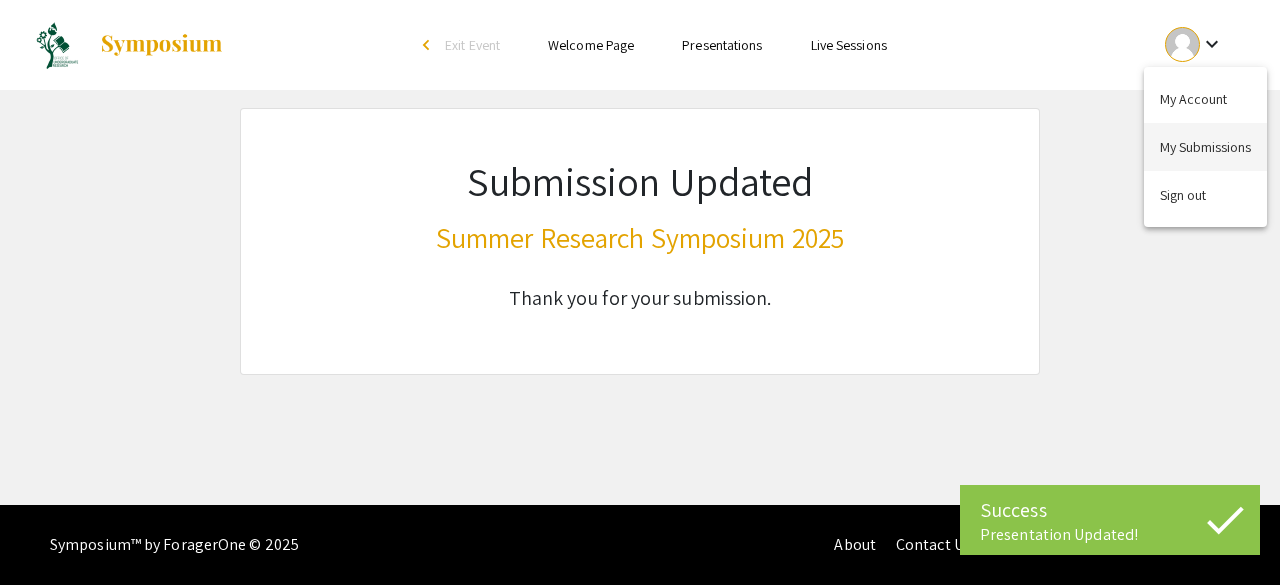 click on "My Submissions" at bounding box center (1205, 147) 